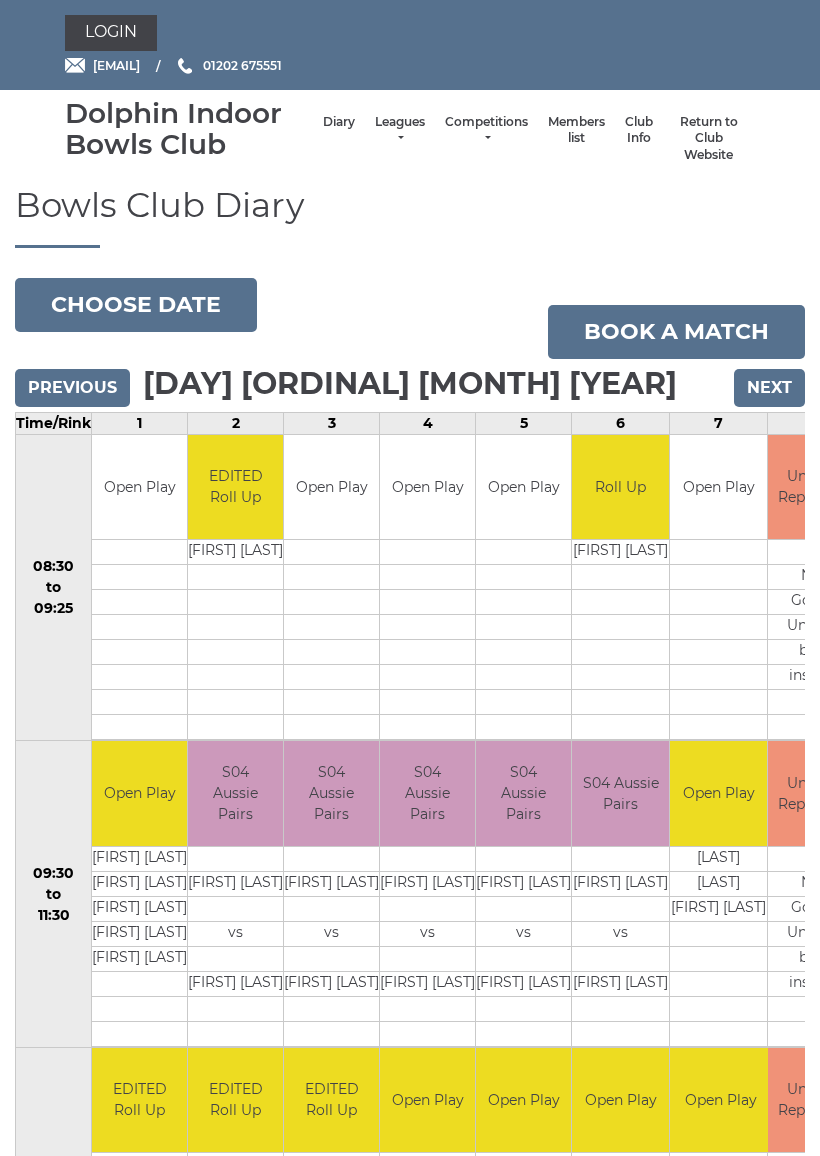 scroll, scrollTop: 0, scrollLeft: 0, axis: both 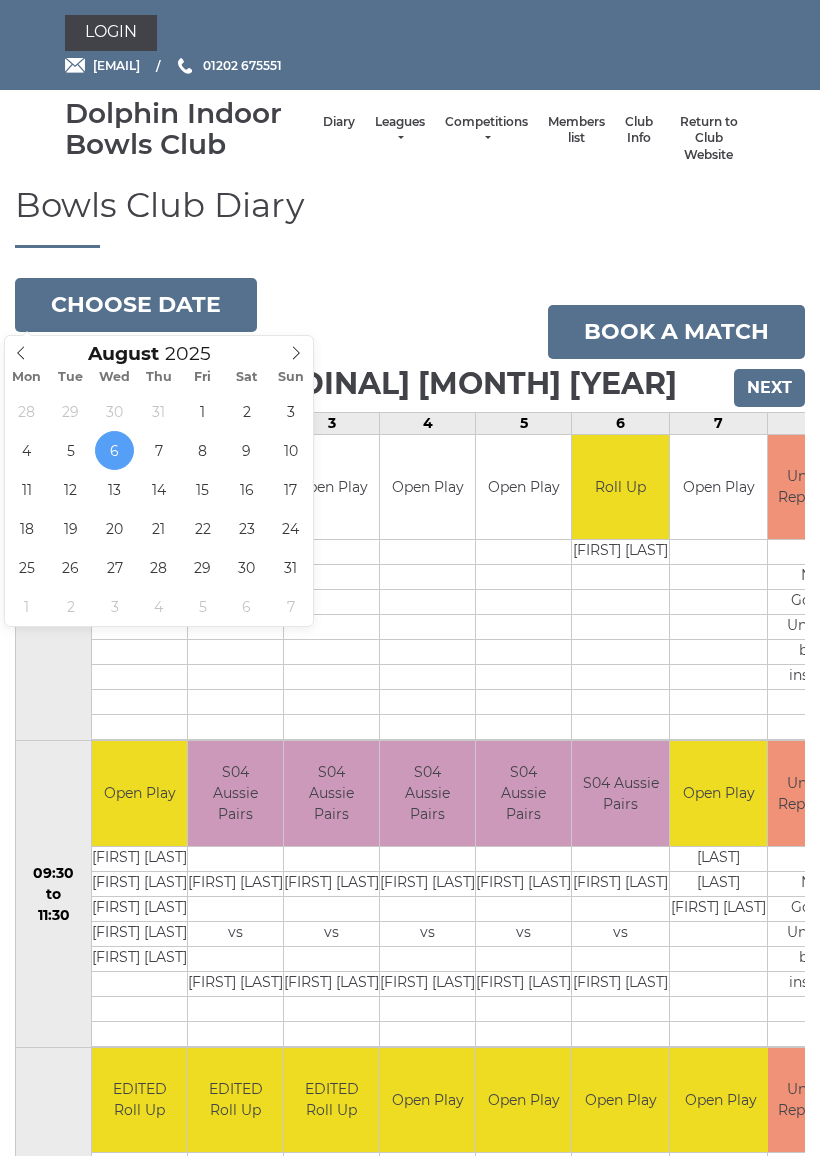 type on "2025-08-05" 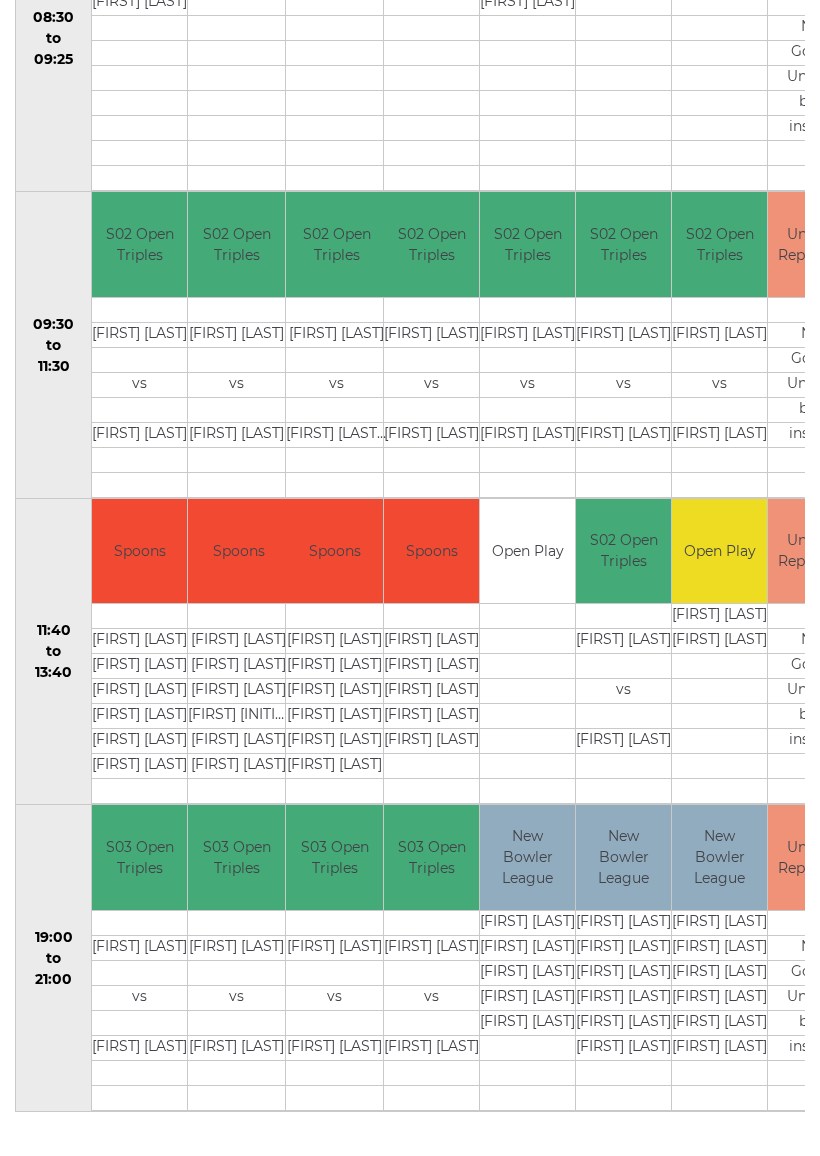 scroll, scrollTop: 571, scrollLeft: 0, axis: vertical 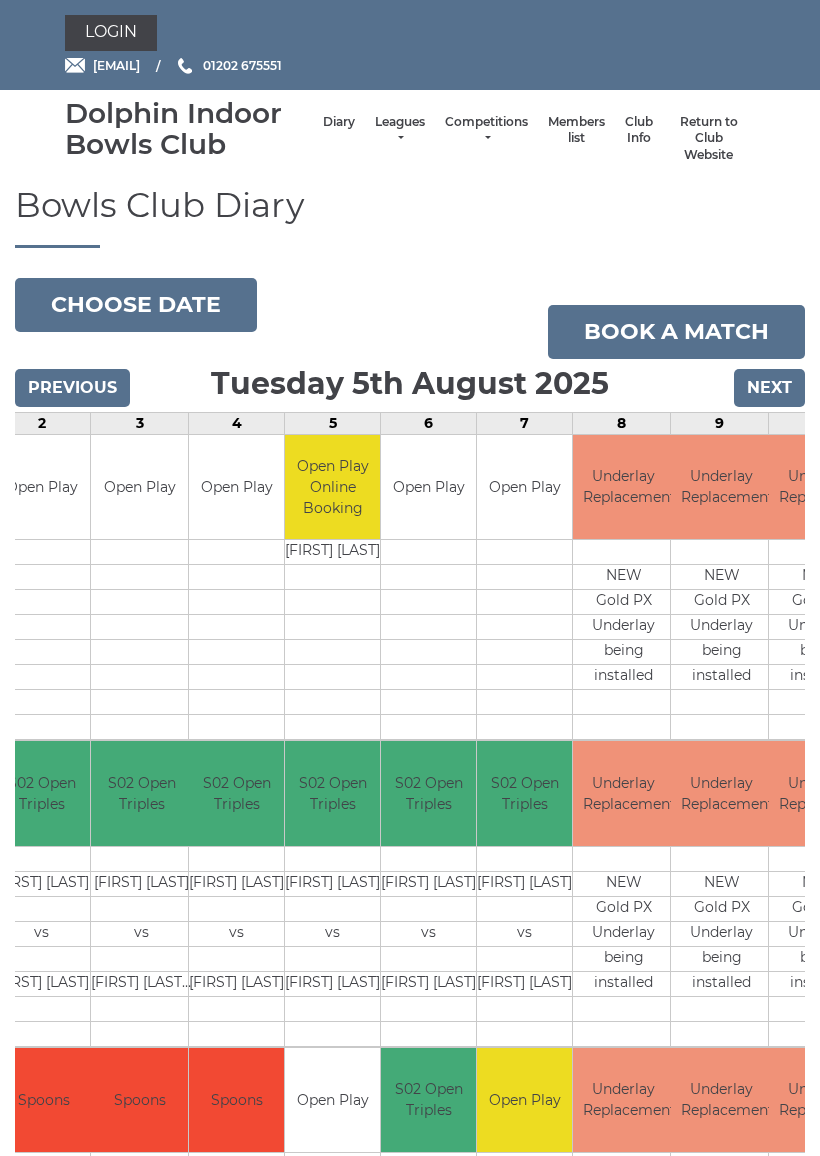 click on "Choose date" at bounding box center (136, 305) 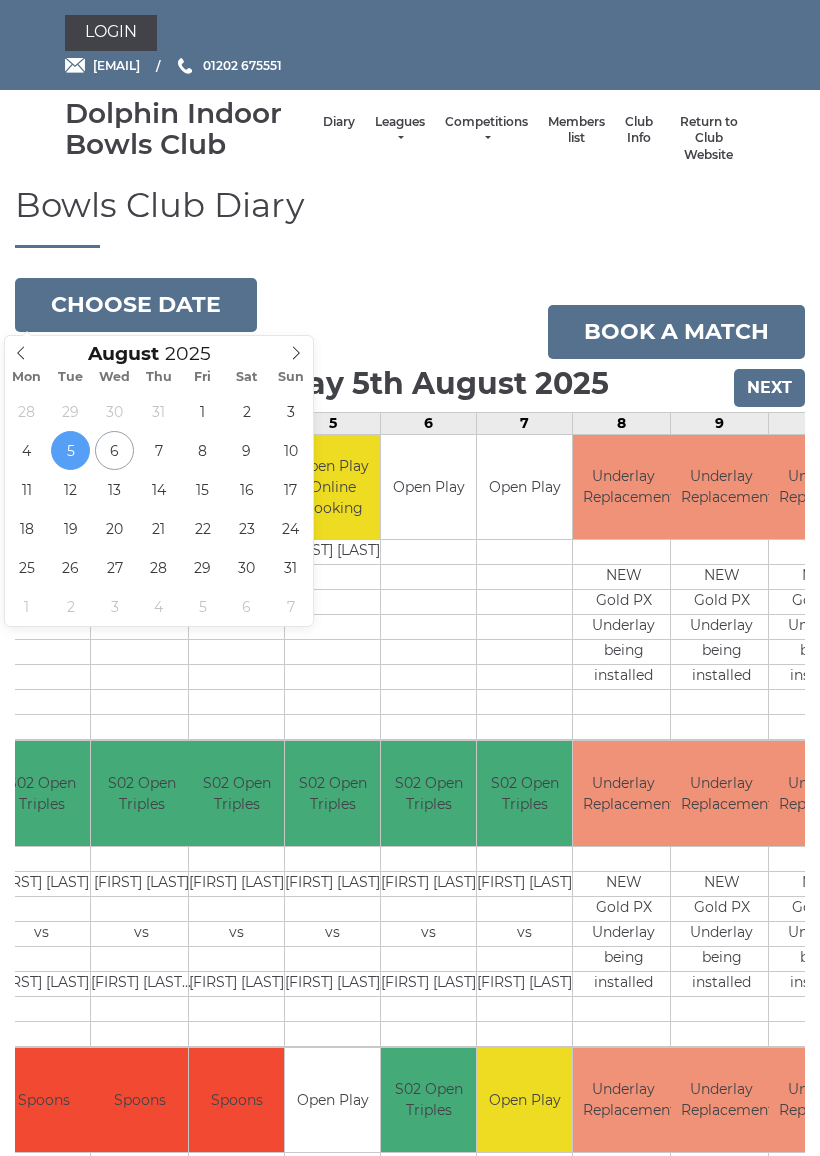 type on "2025-08-07" 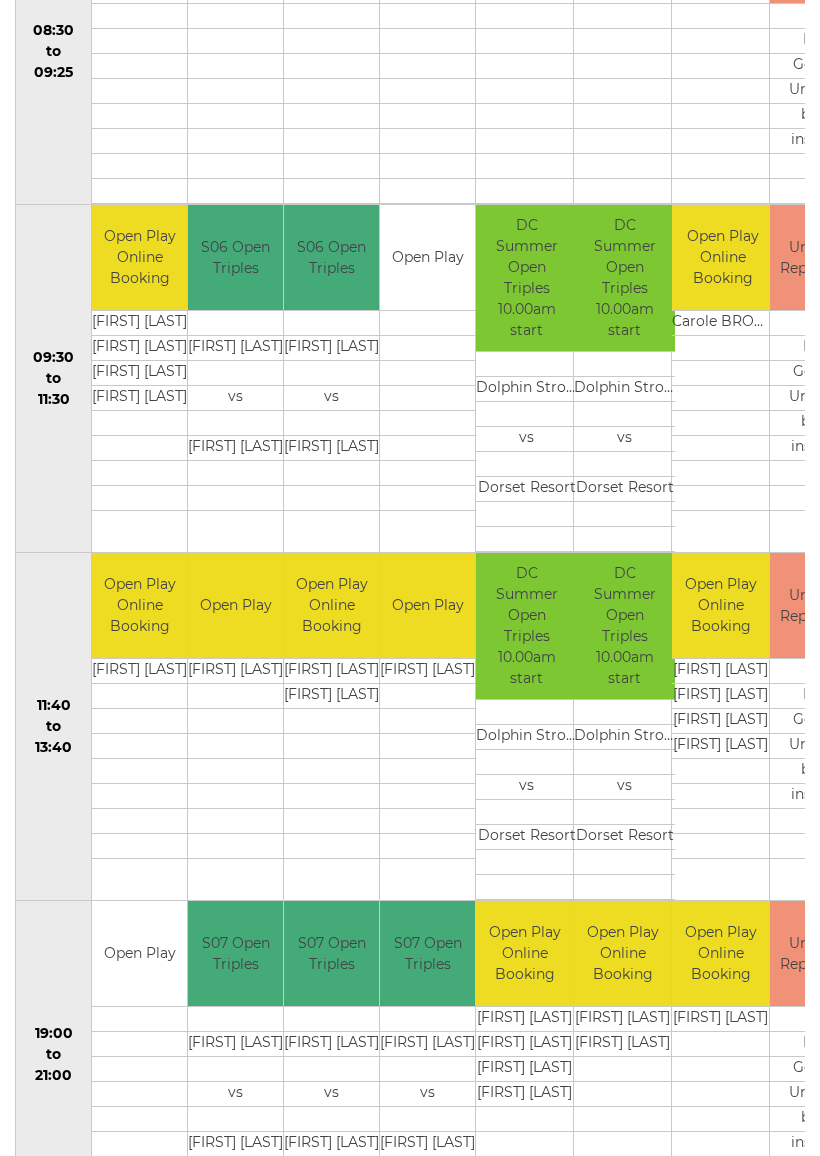 scroll, scrollTop: 612, scrollLeft: 0, axis: vertical 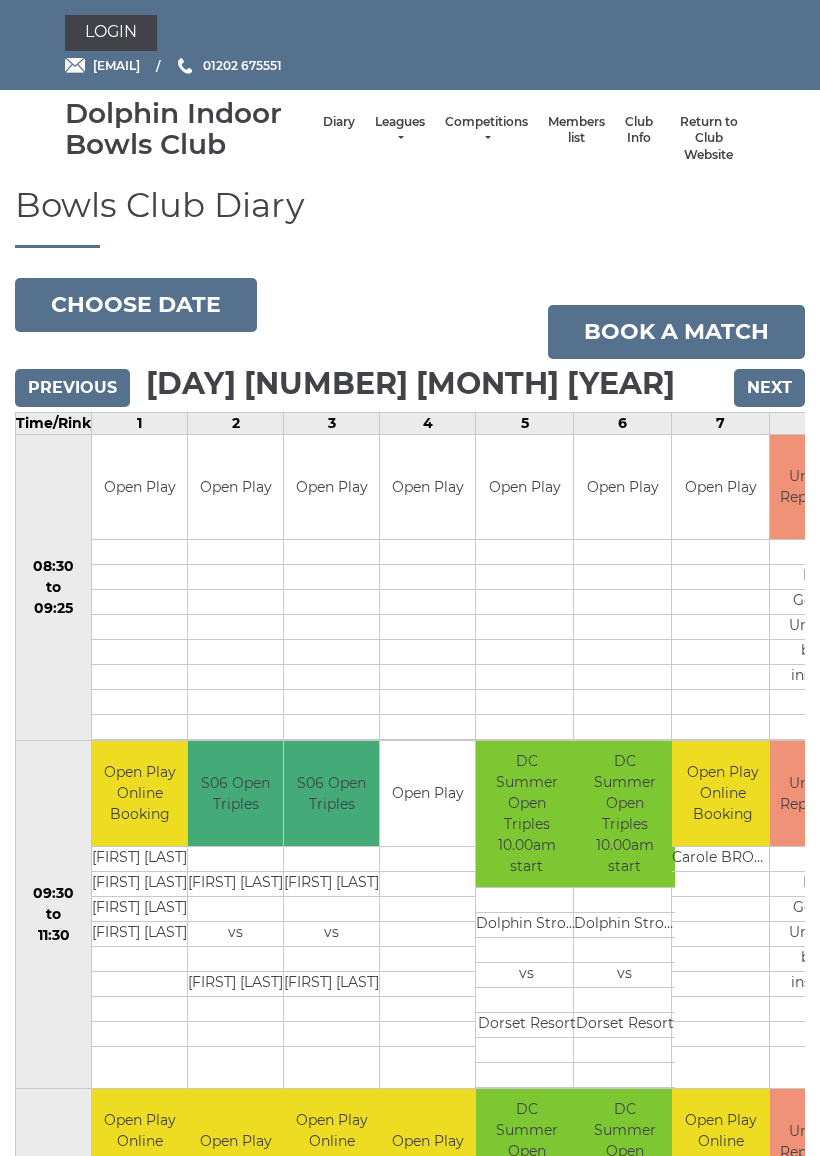 click on "Choose date" at bounding box center [136, 305] 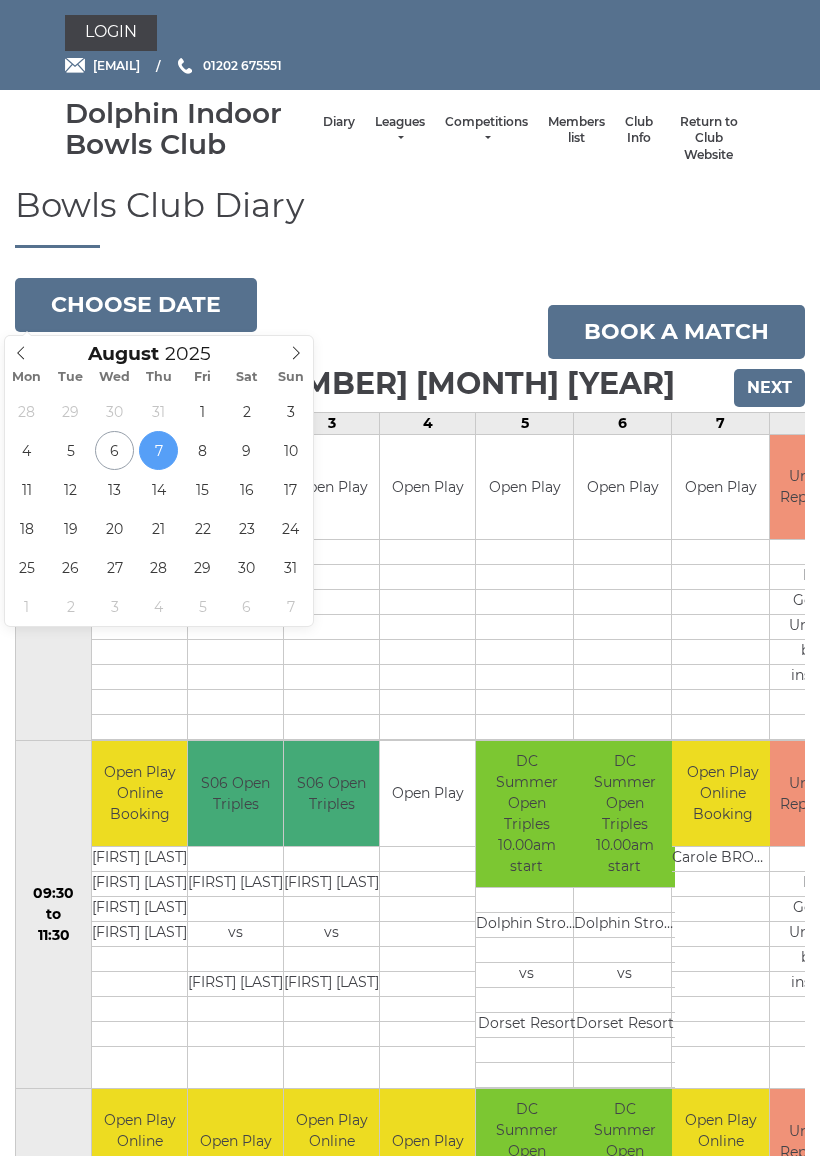 type on "2025-08-11" 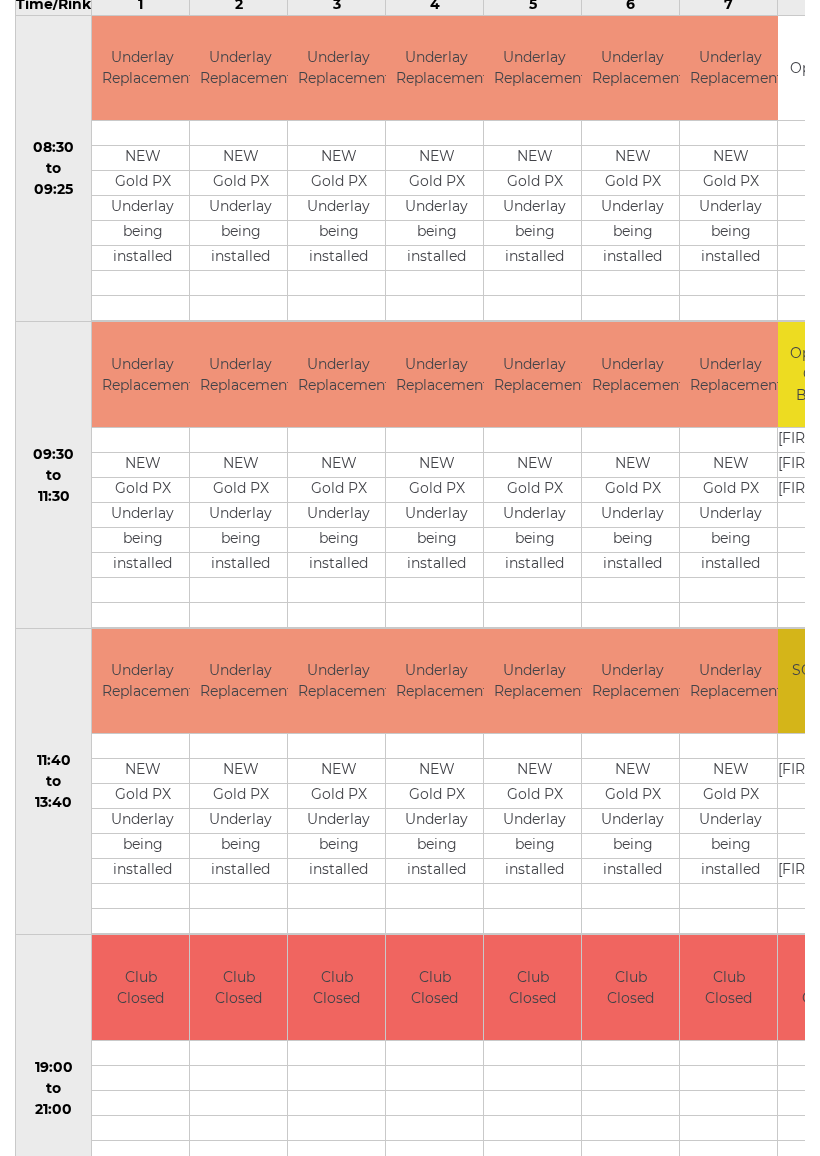 scroll, scrollTop: 412, scrollLeft: 0, axis: vertical 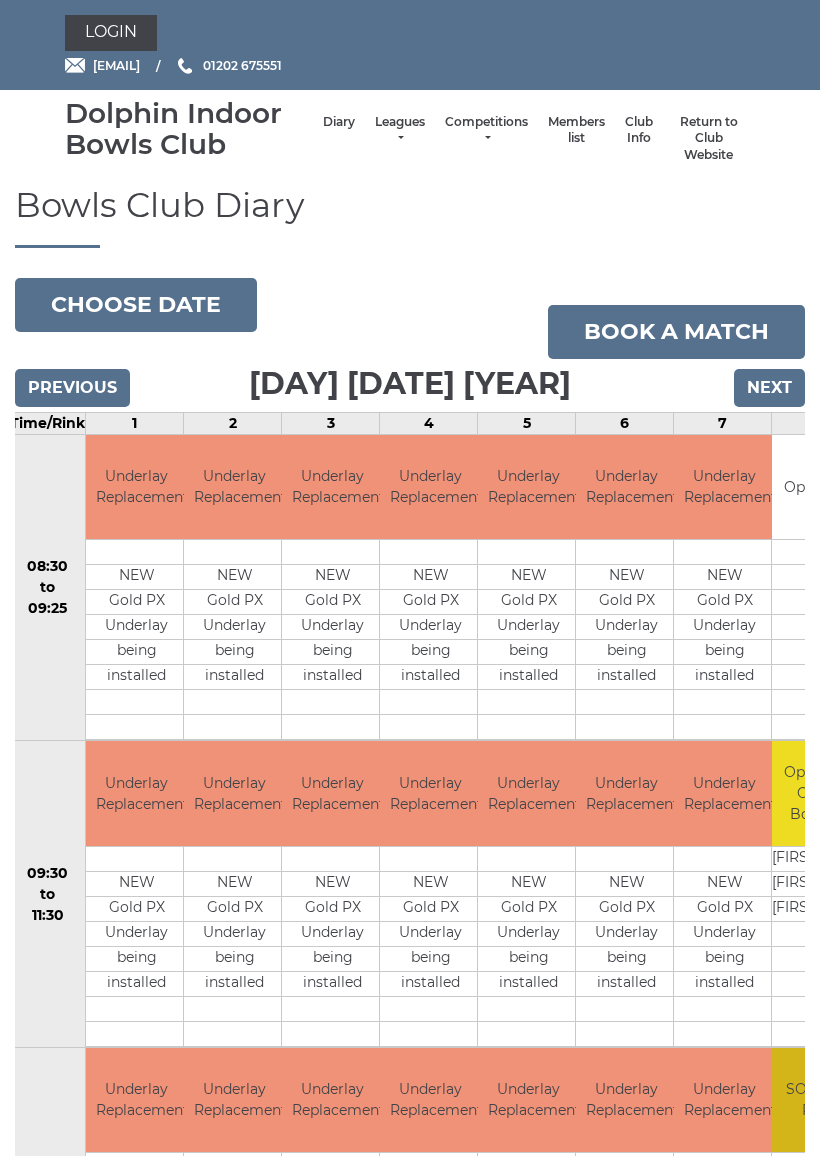 click on "Choose date" at bounding box center (136, 305) 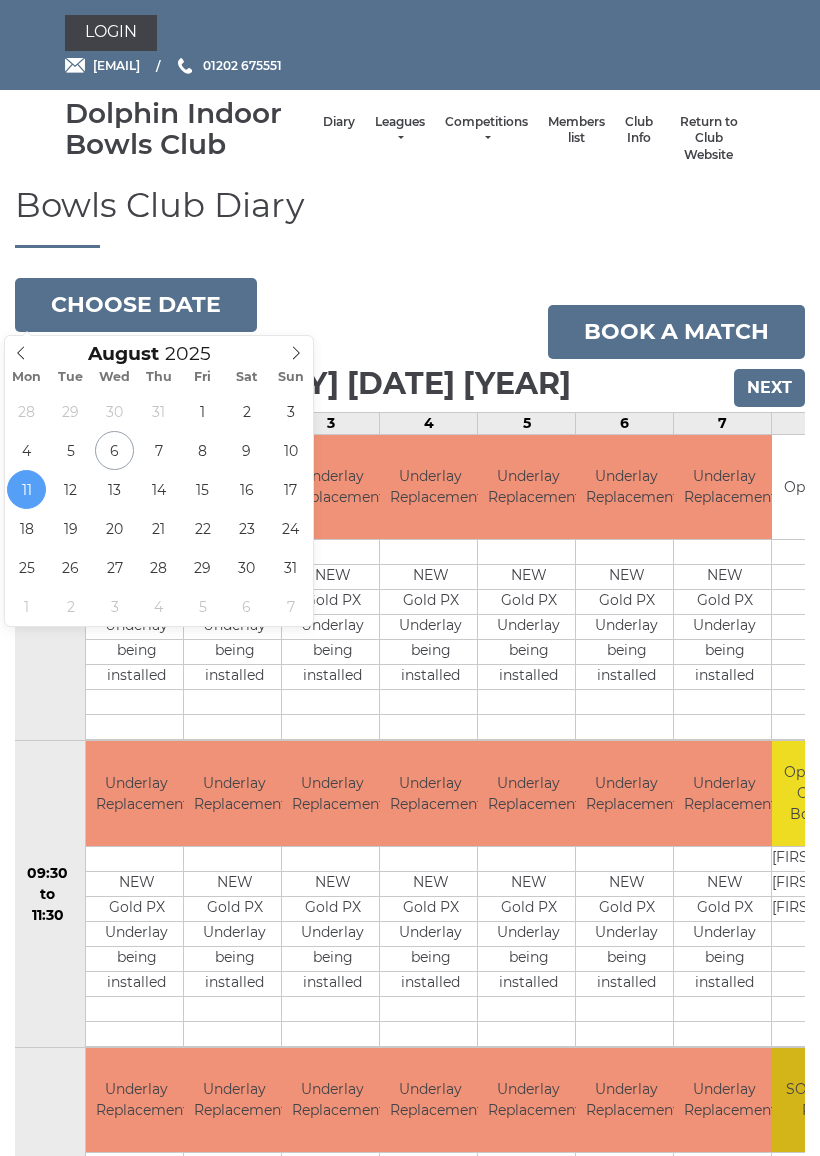 type on "2025-08-12" 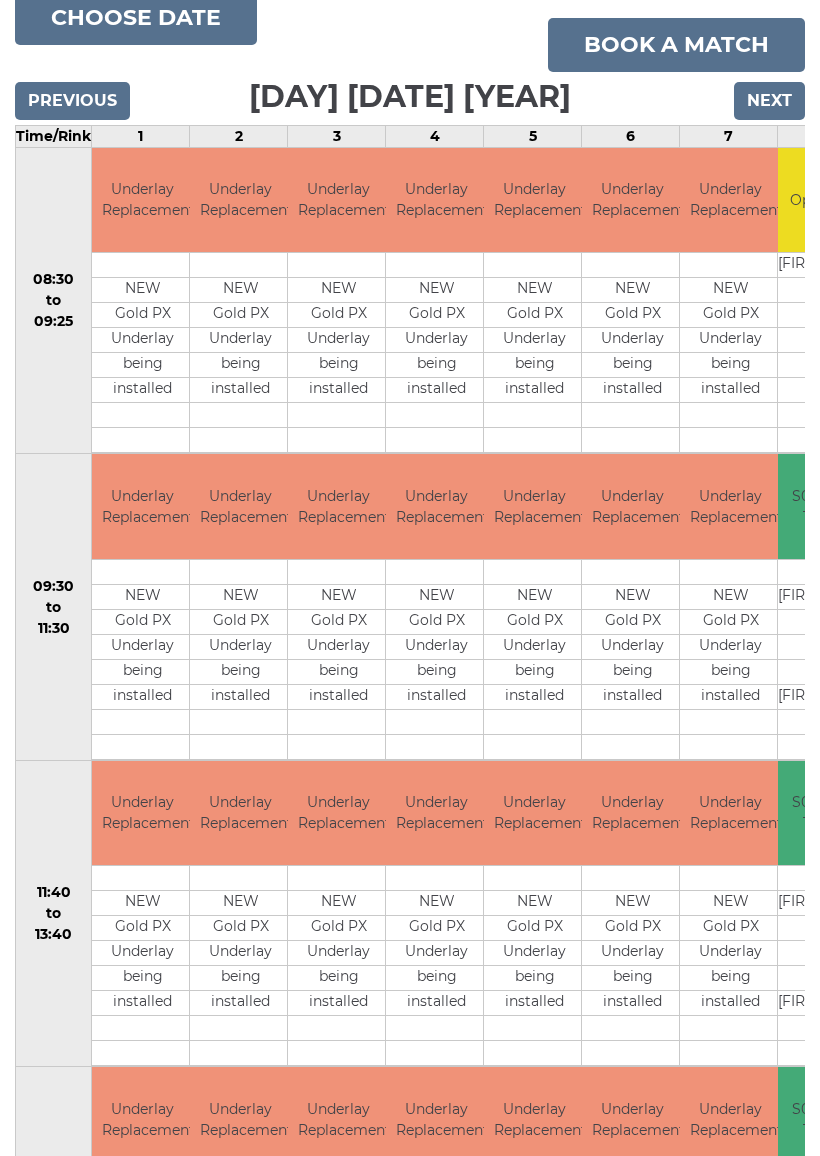 scroll, scrollTop: 350, scrollLeft: 0, axis: vertical 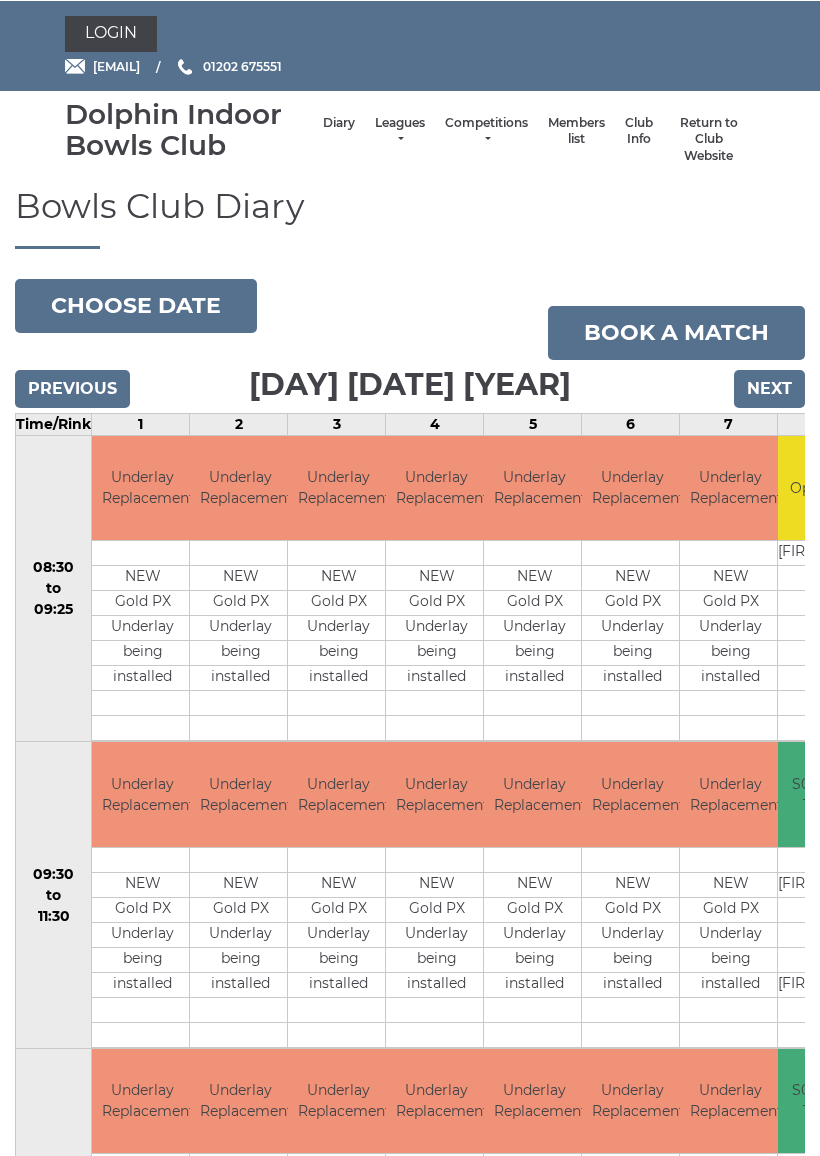 click on "Choose date" at bounding box center (136, 305) 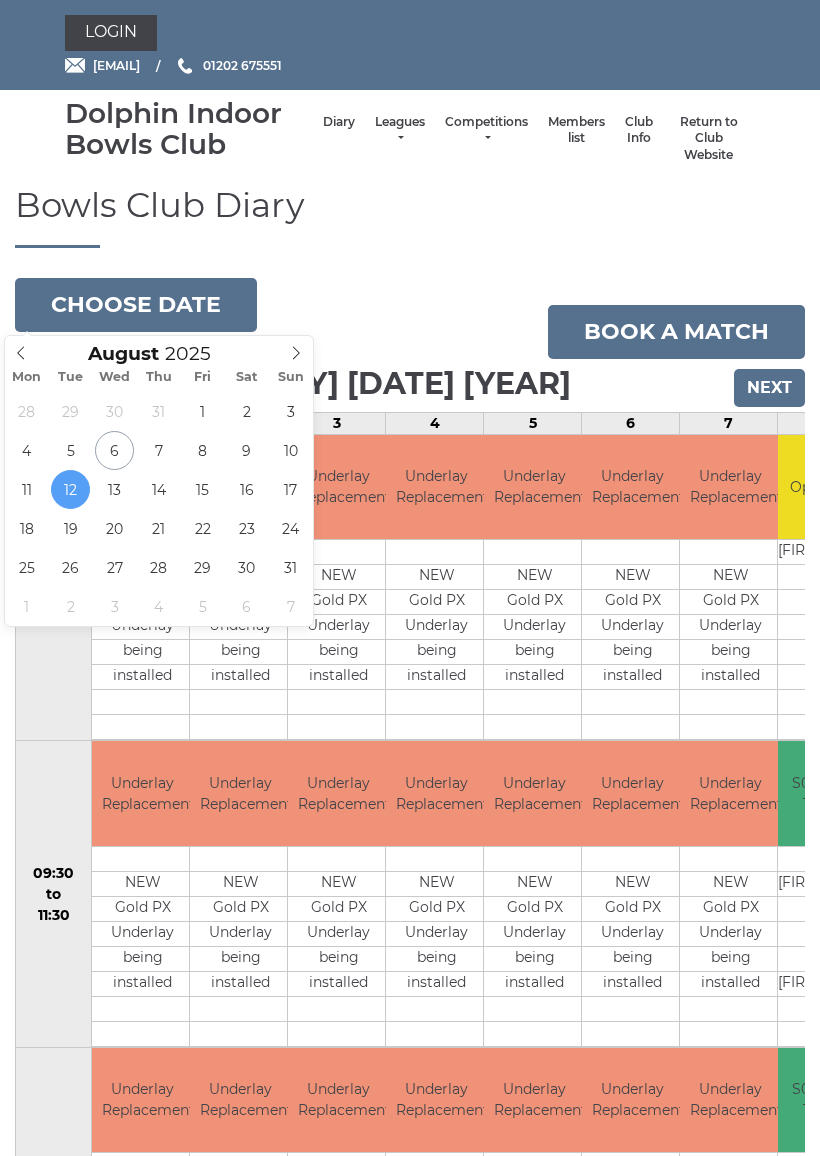 type on "2025-08-13" 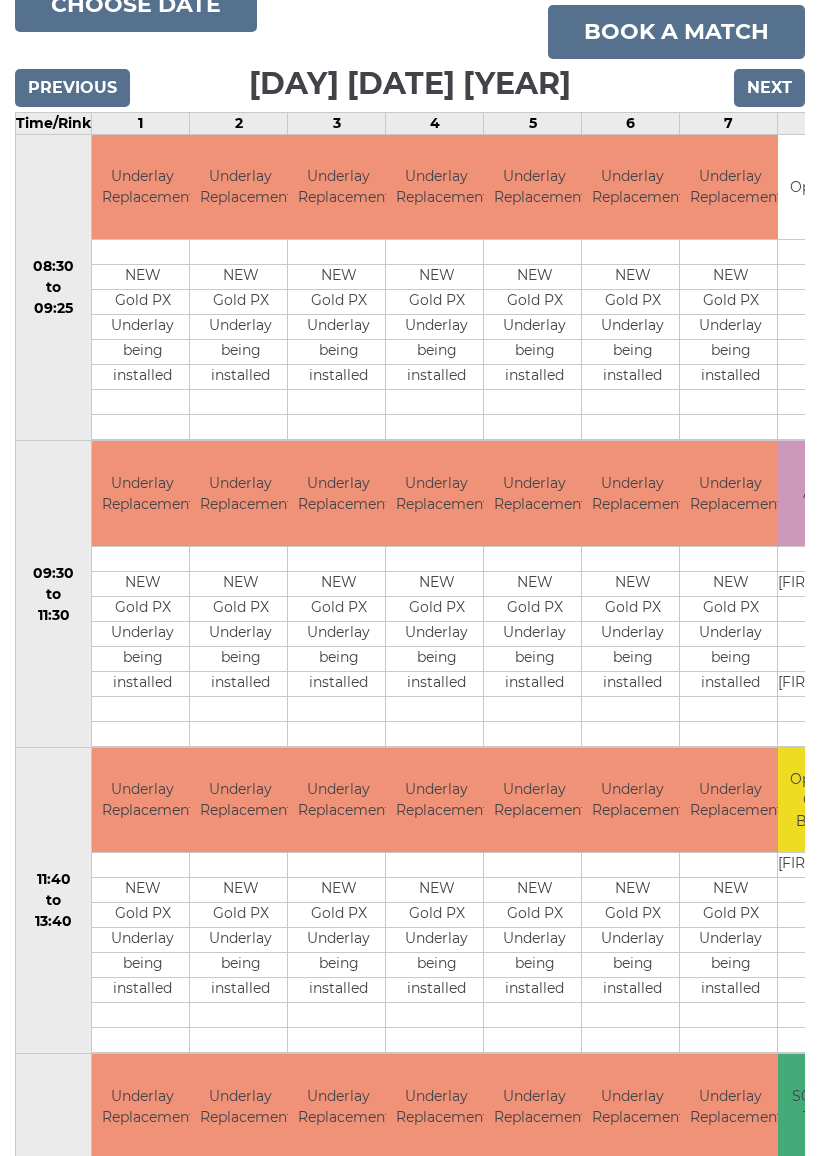 scroll, scrollTop: 373, scrollLeft: 0, axis: vertical 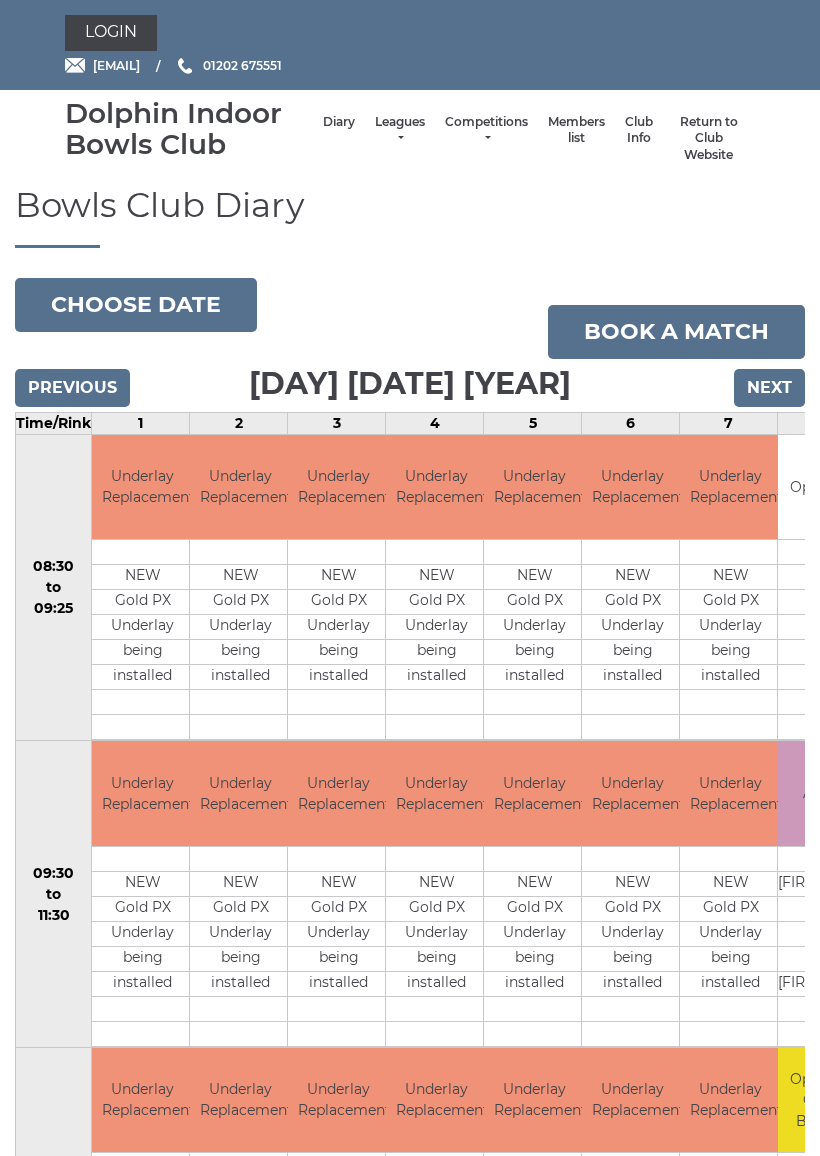 click on "Choose date" at bounding box center [136, 305] 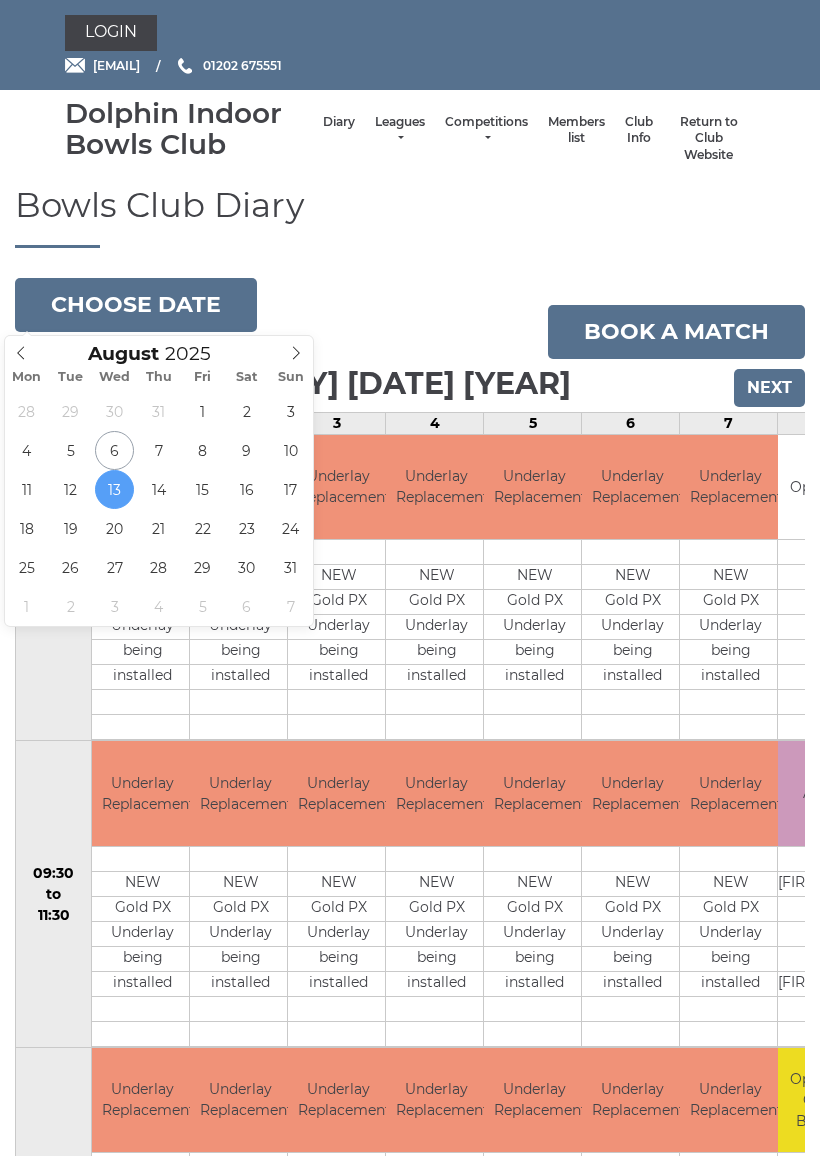type on "[YEAR]-[MONTH]-[DATE]" 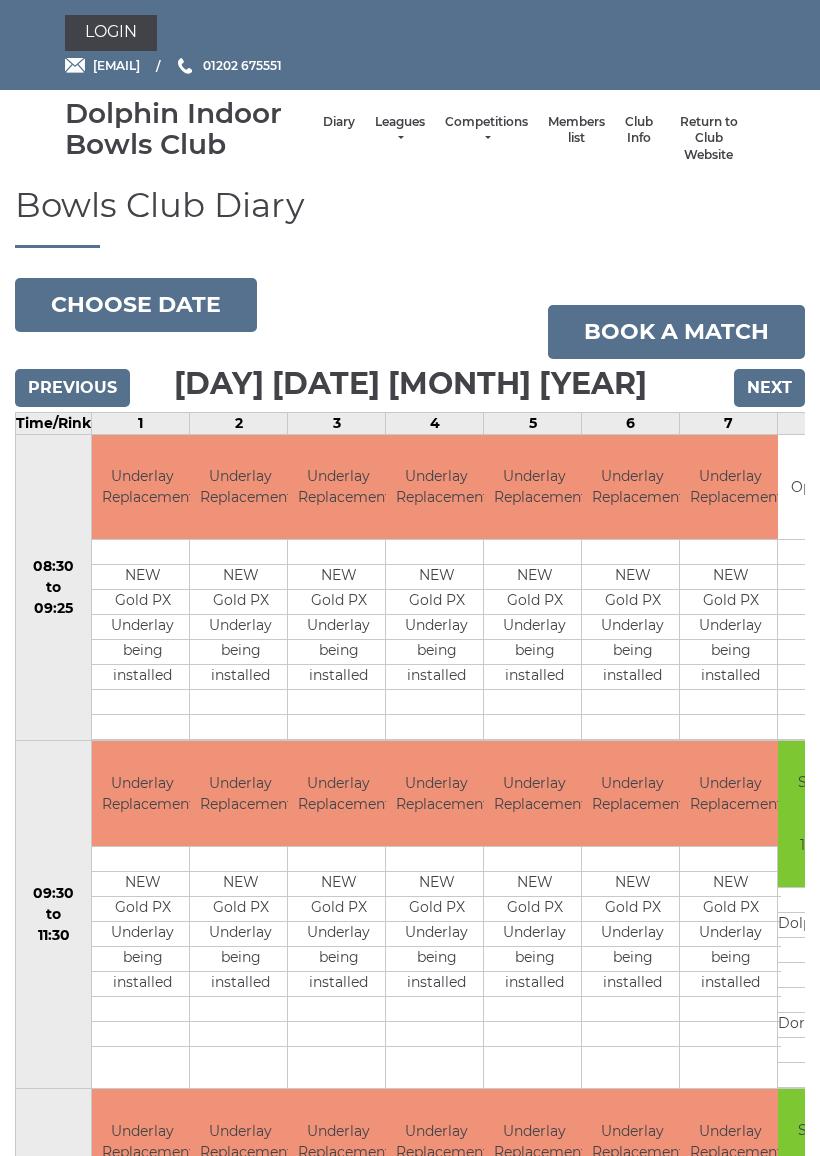 scroll, scrollTop: 0, scrollLeft: 0, axis: both 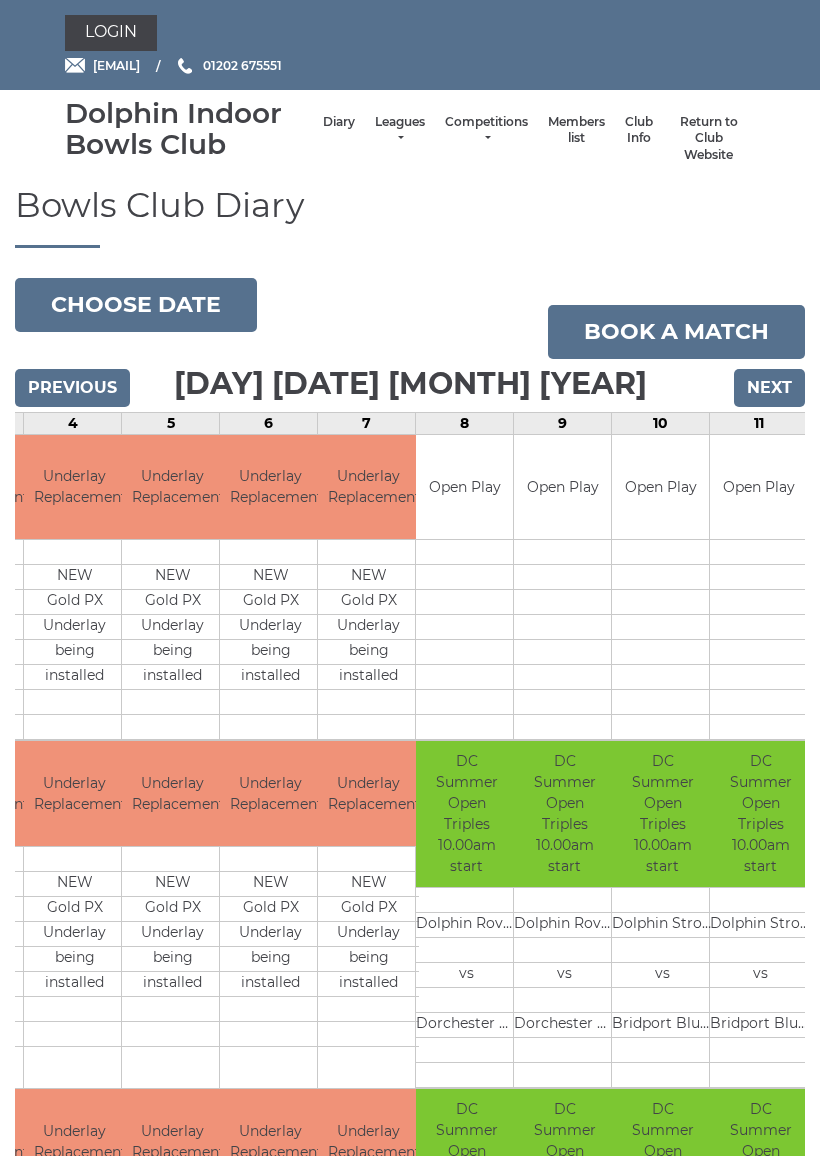click on "Choose date" at bounding box center (136, 305) 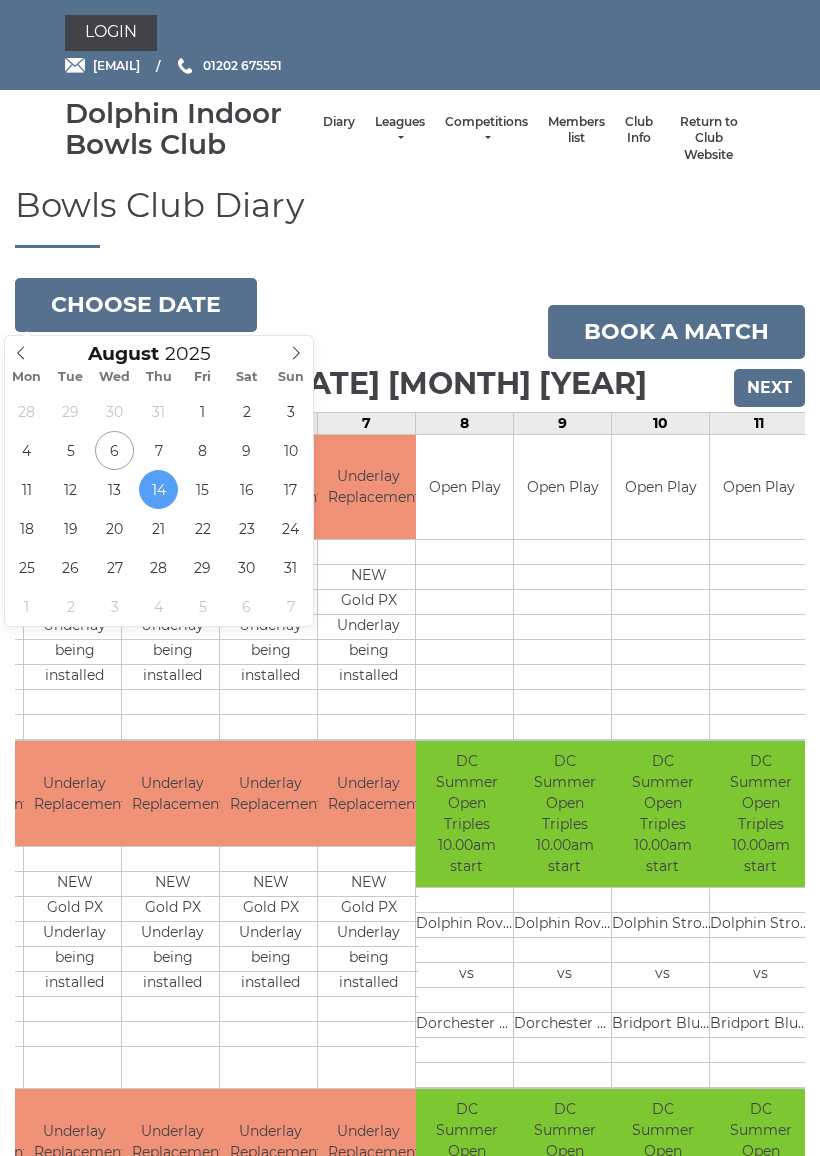 click on "Choose date" at bounding box center (136, 305) 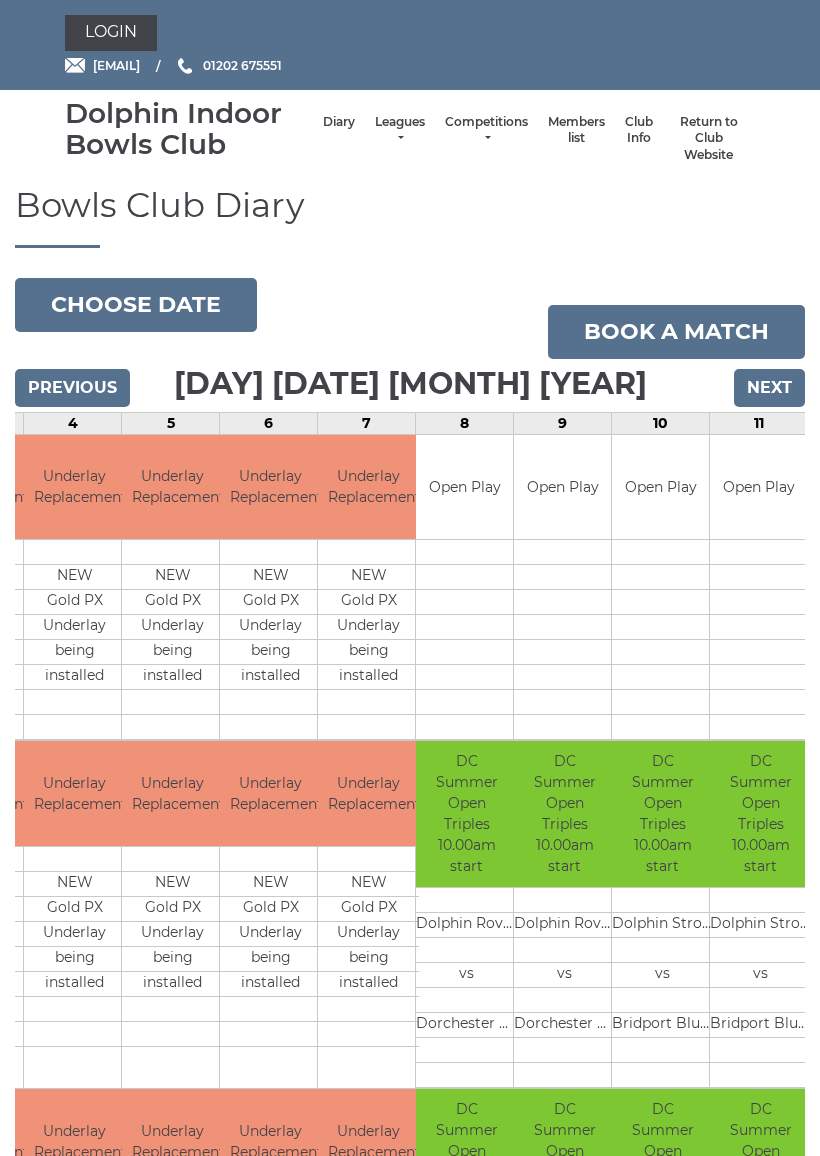click on "Choose date" at bounding box center (136, 305) 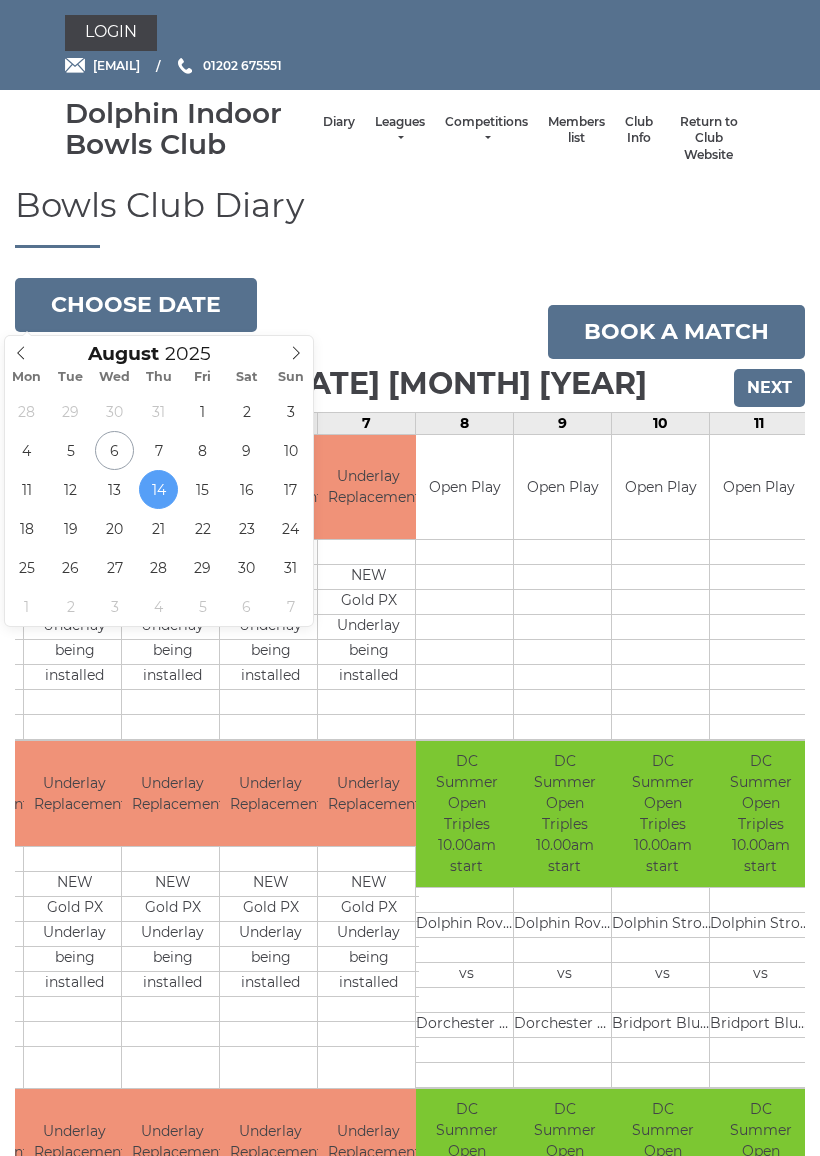 type on "2025-08-07" 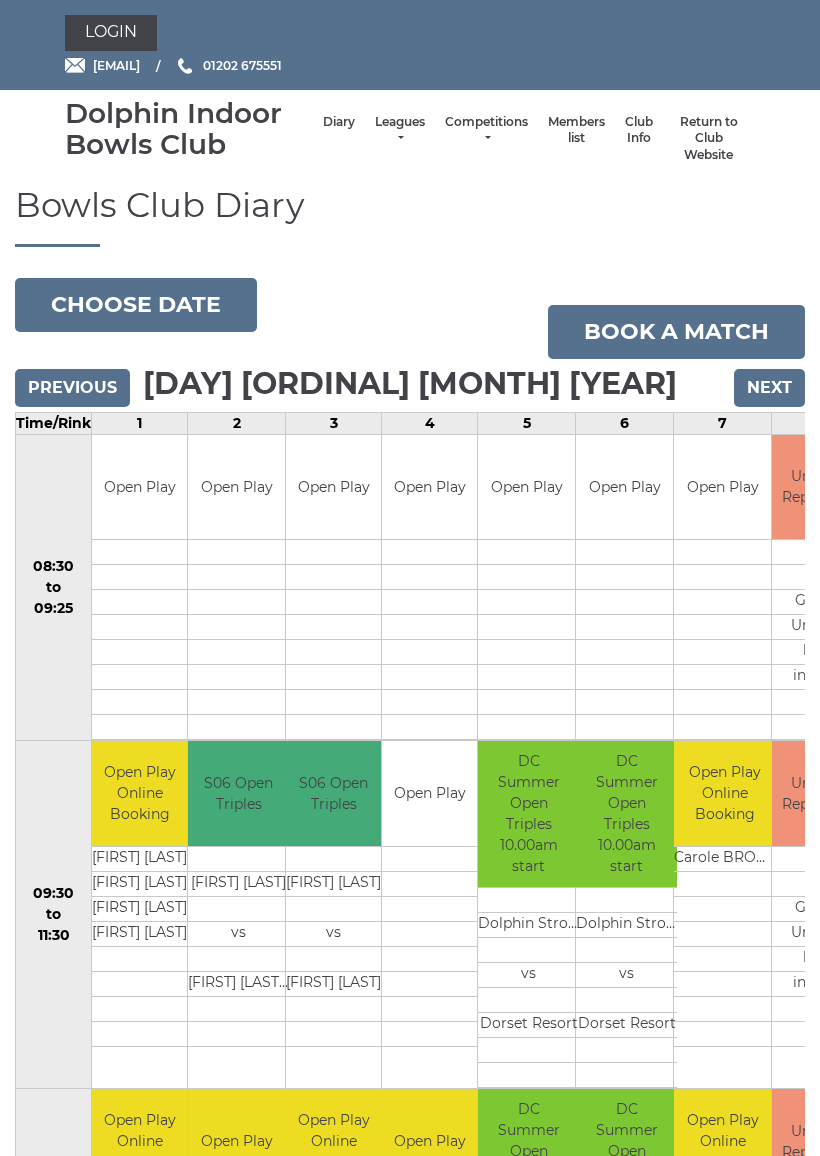 scroll, scrollTop: 0, scrollLeft: 0, axis: both 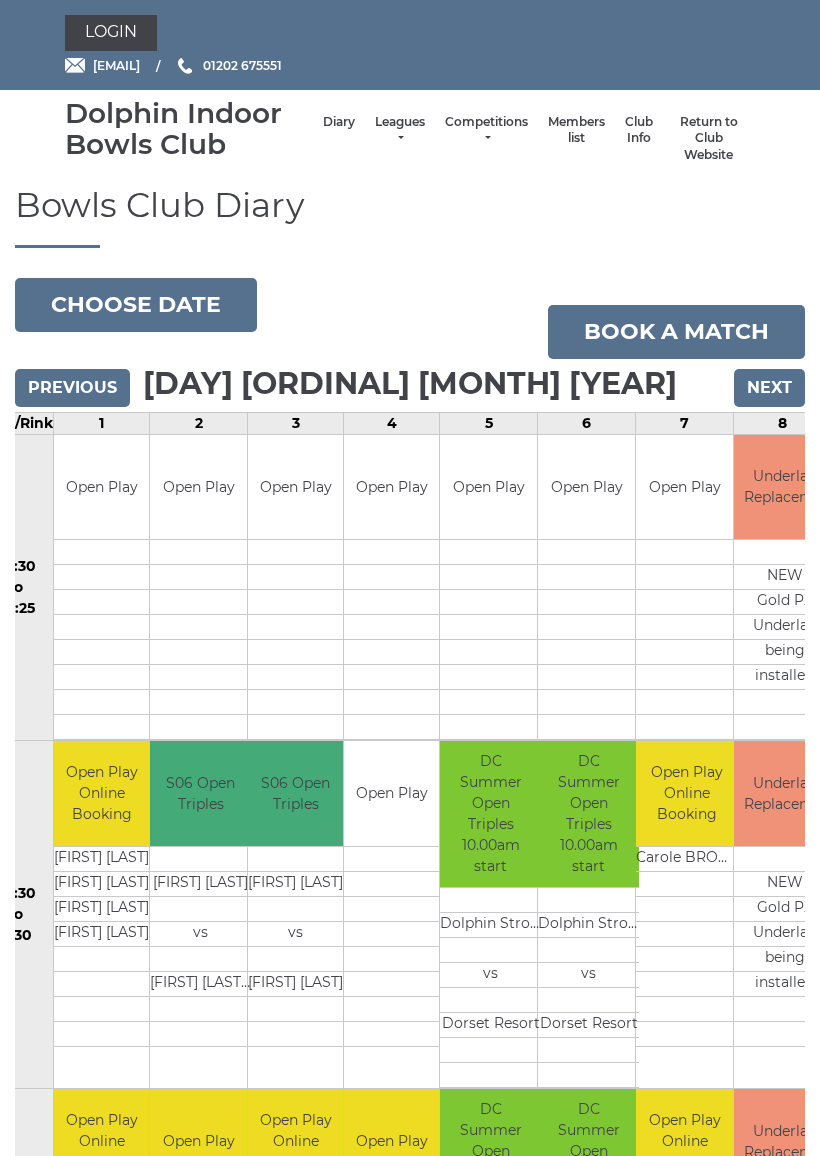 click on "Choose date" at bounding box center [136, 305] 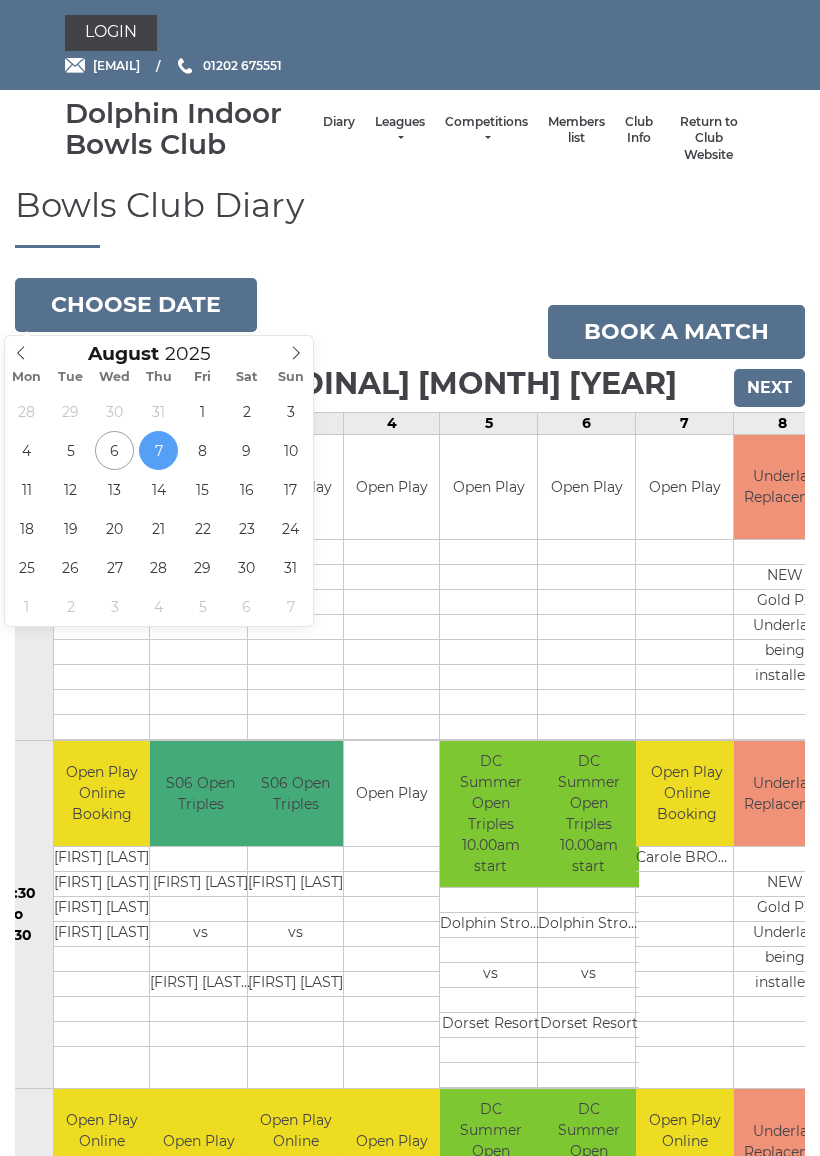 type on "[DATE]" 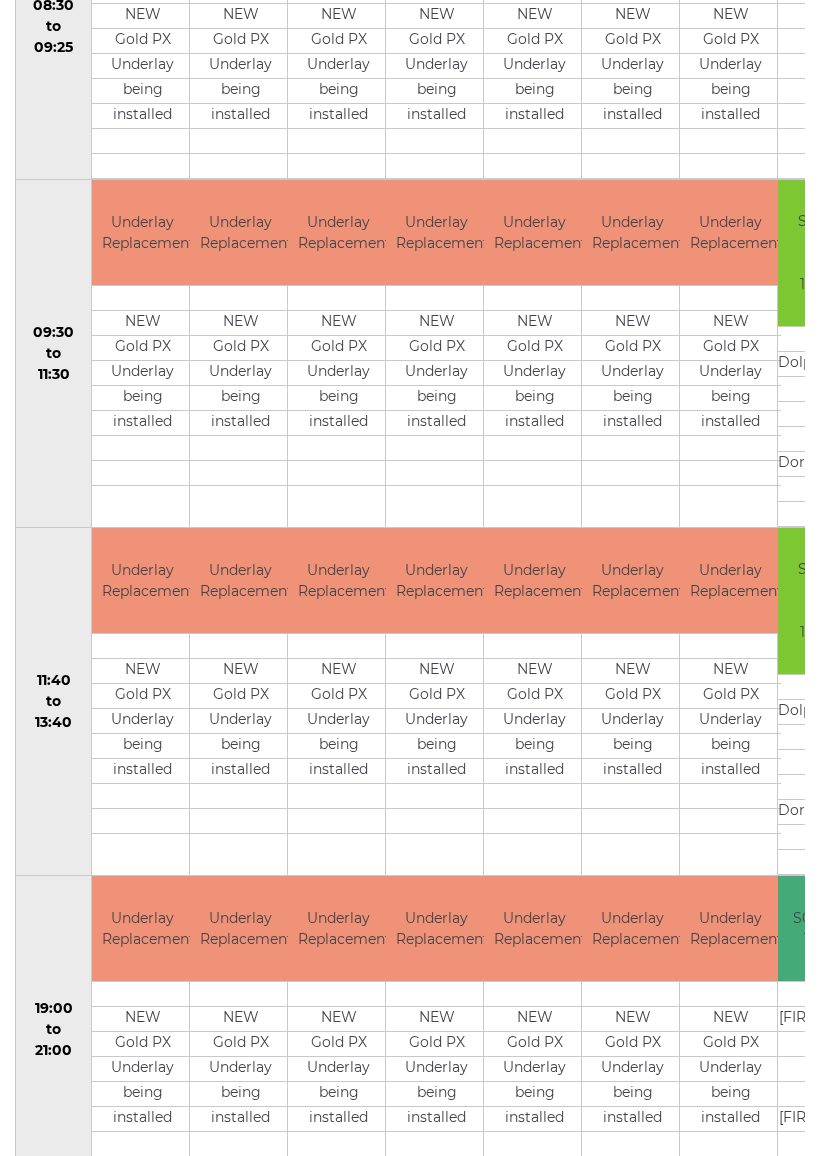 scroll, scrollTop: 612, scrollLeft: 0, axis: vertical 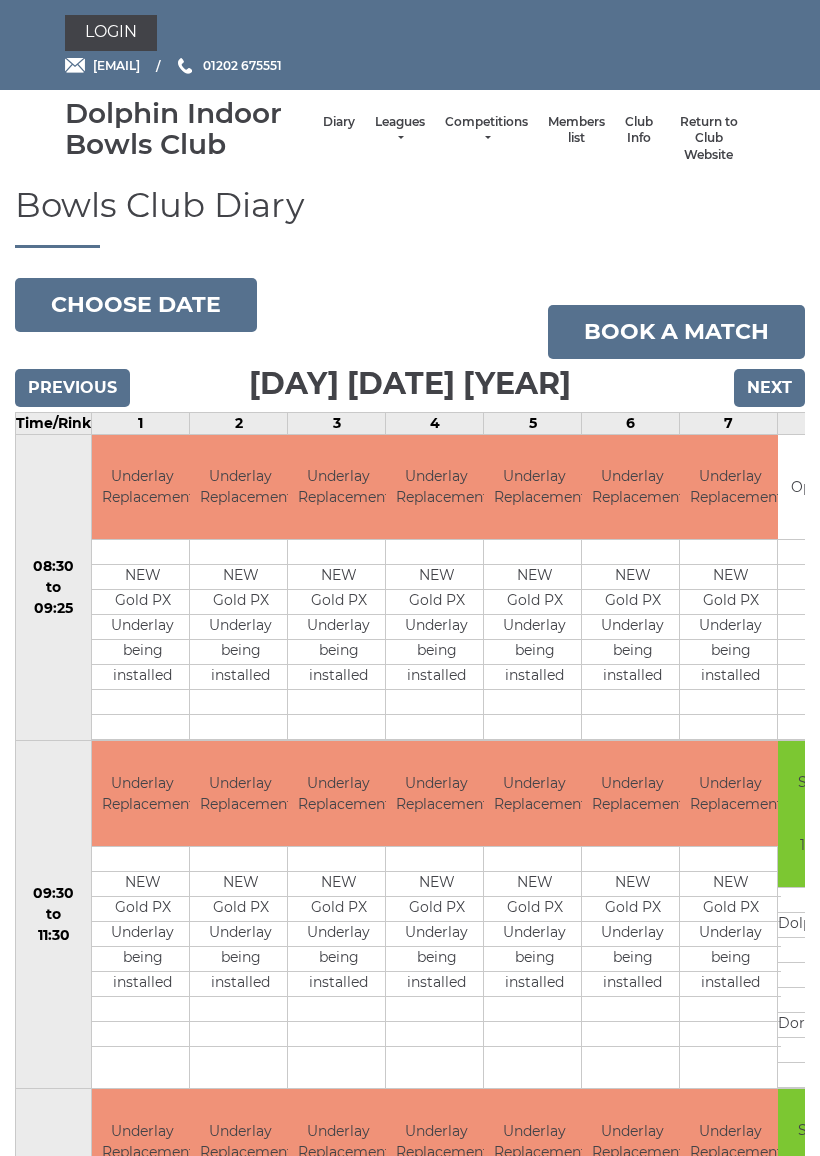 click on "Choose date" at bounding box center [136, 305] 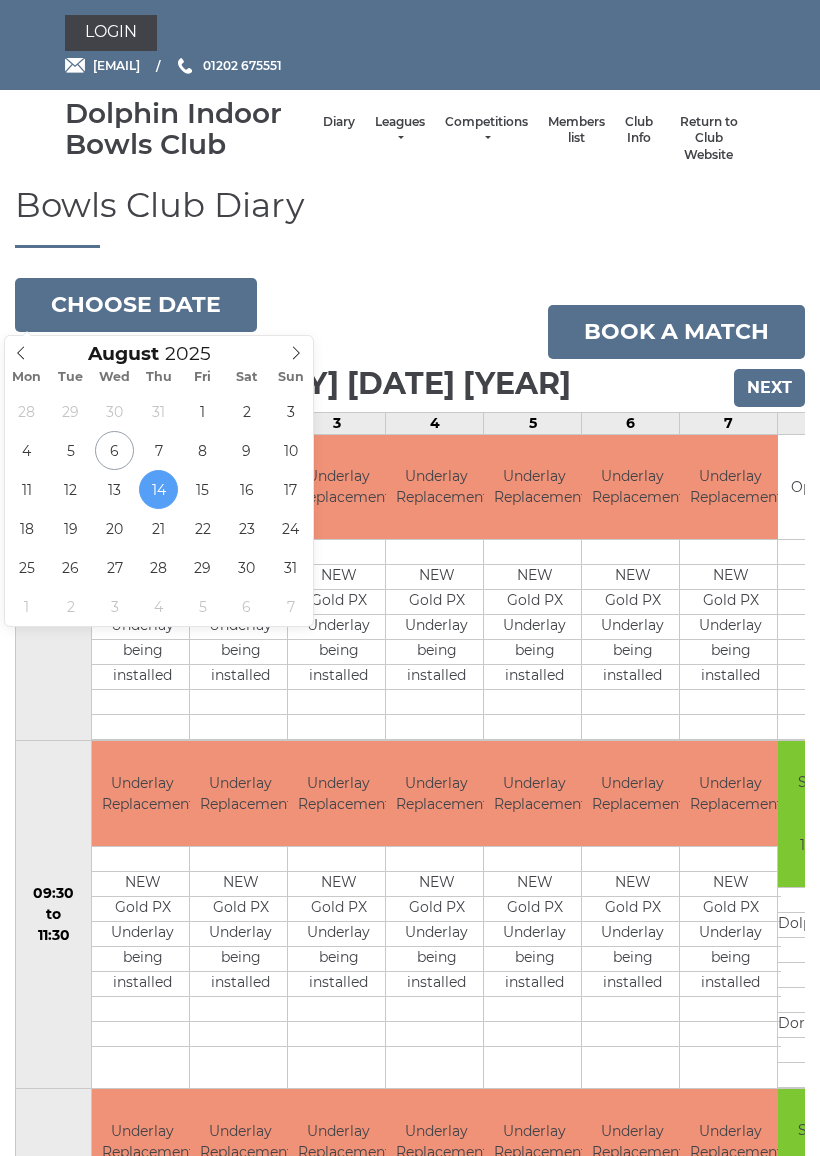 type on "[DATE]" 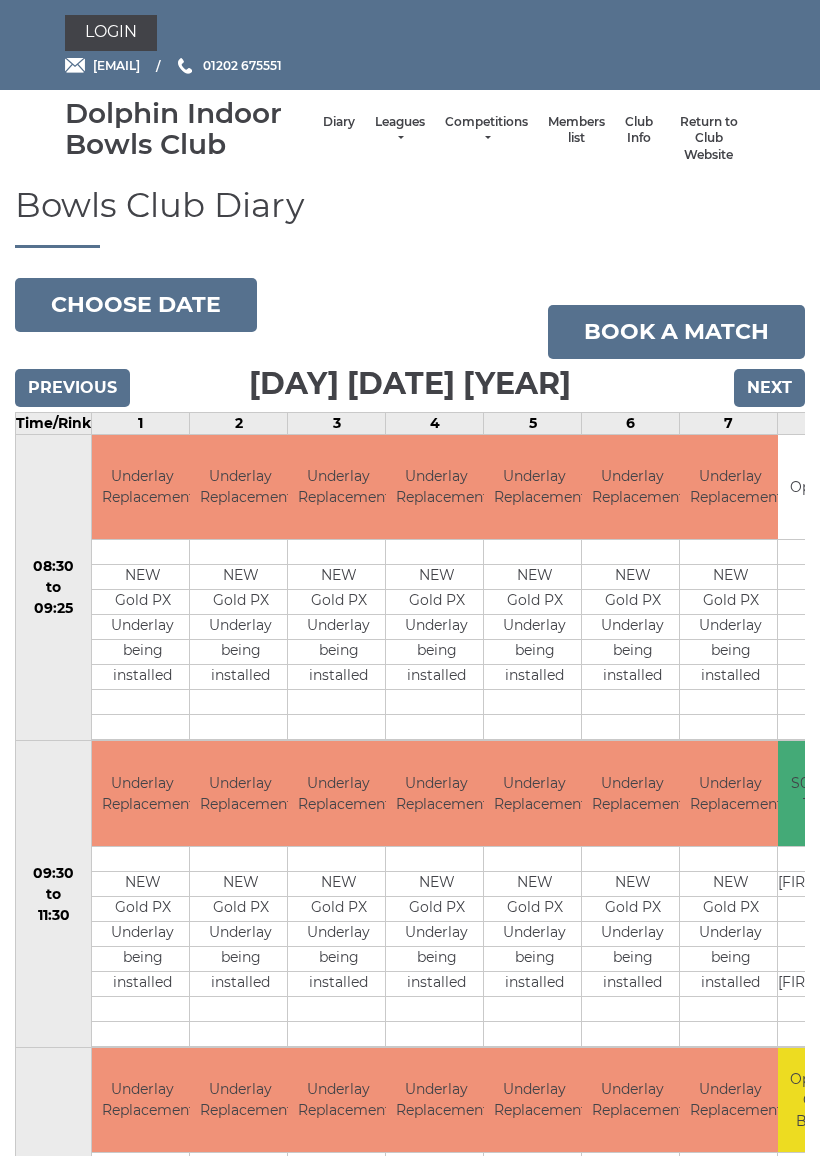 scroll, scrollTop: 0, scrollLeft: 0, axis: both 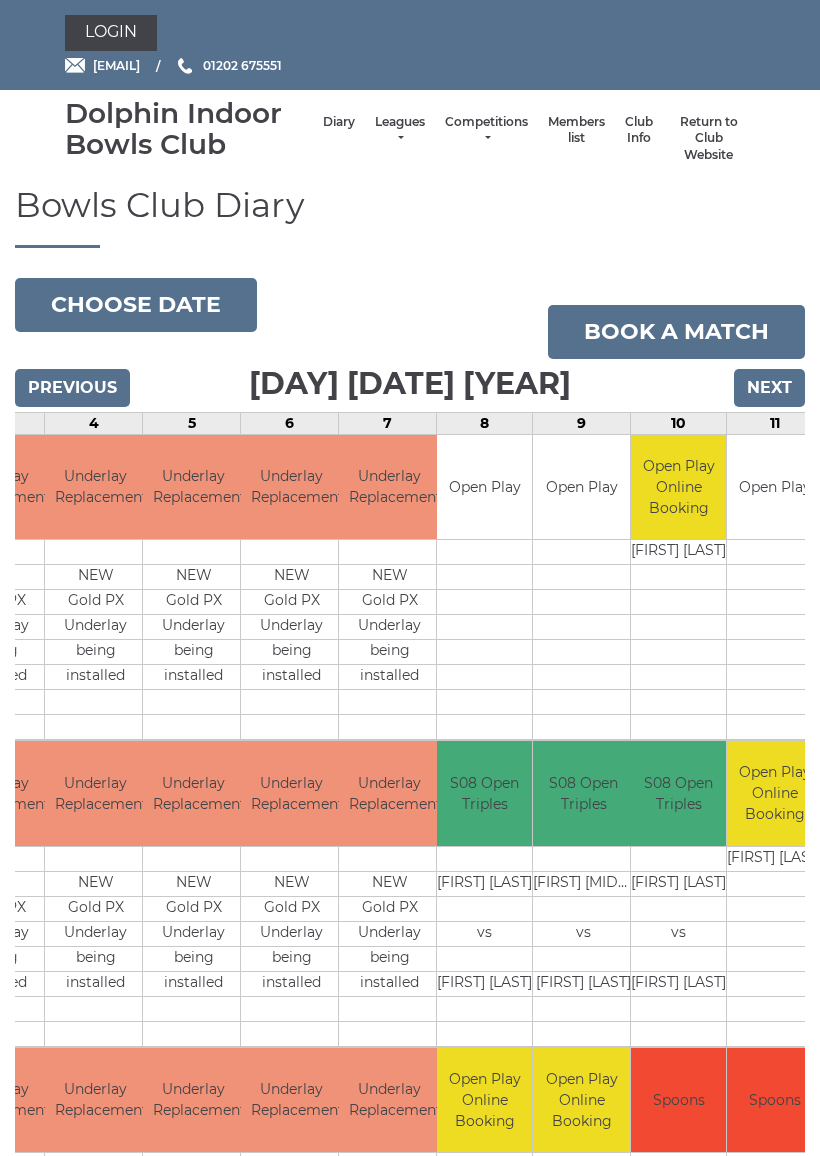 click on "Choose date" at bounding box center [136, 305] 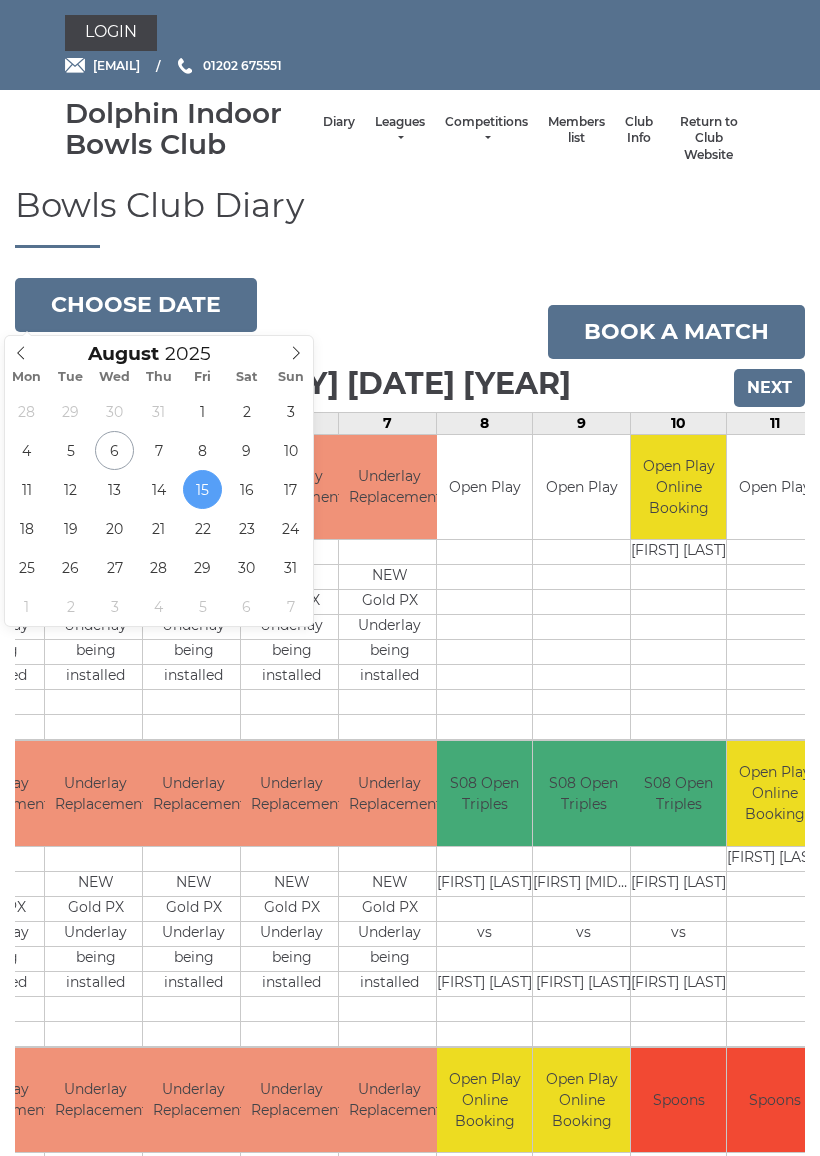 type on "2025-08-13" 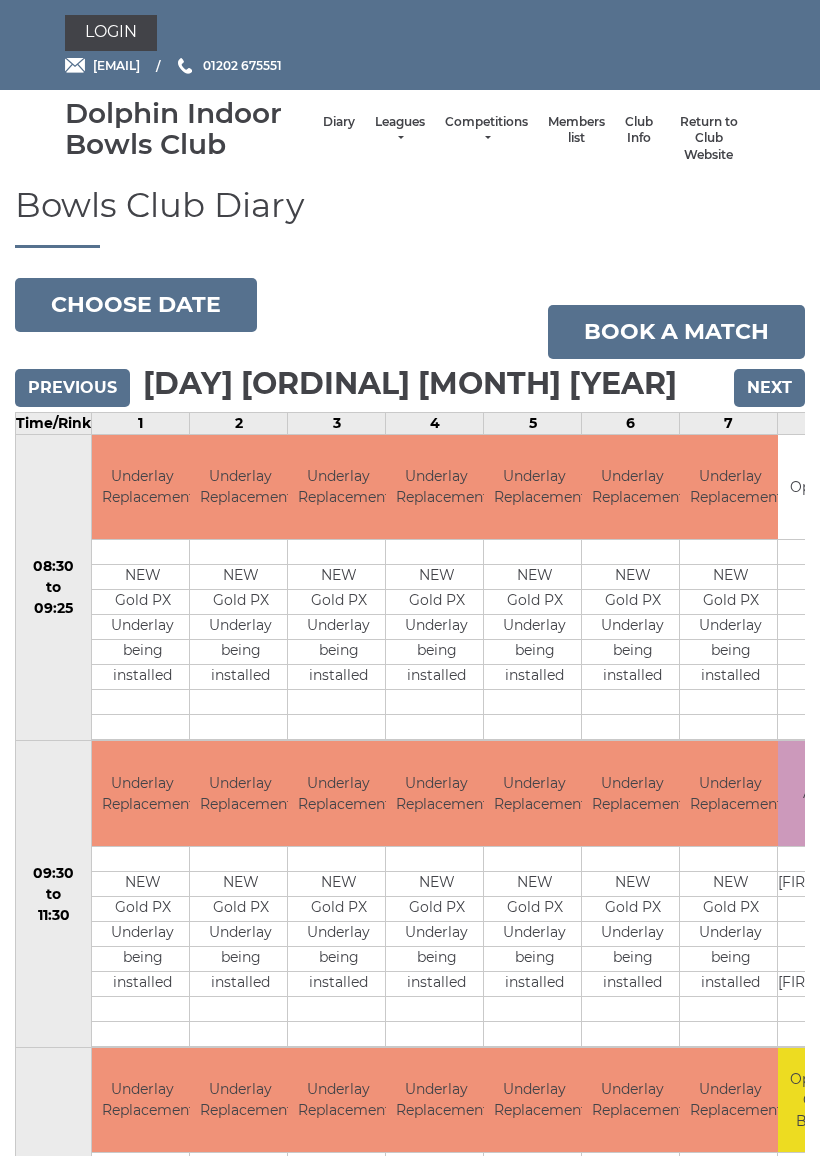 scroll, scrollTop: 0, scrollLeft: 0, axis: both 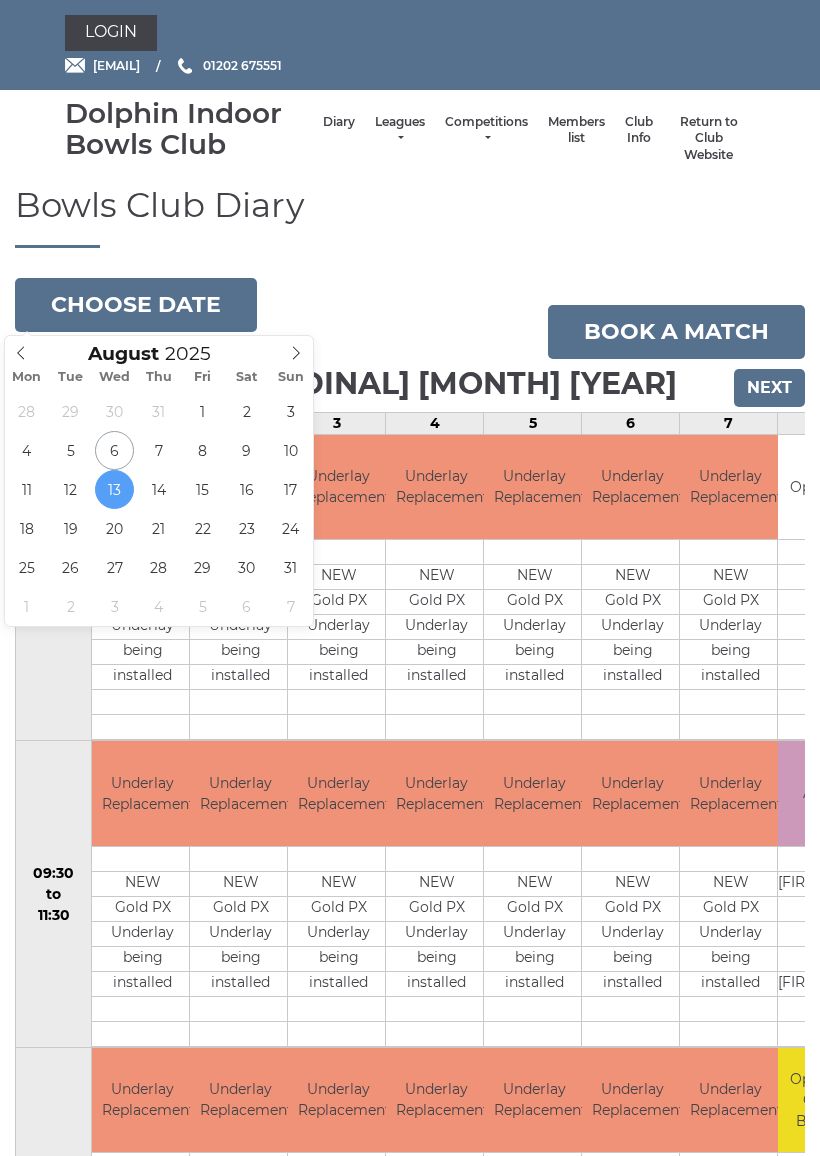 type on "[DATE]" 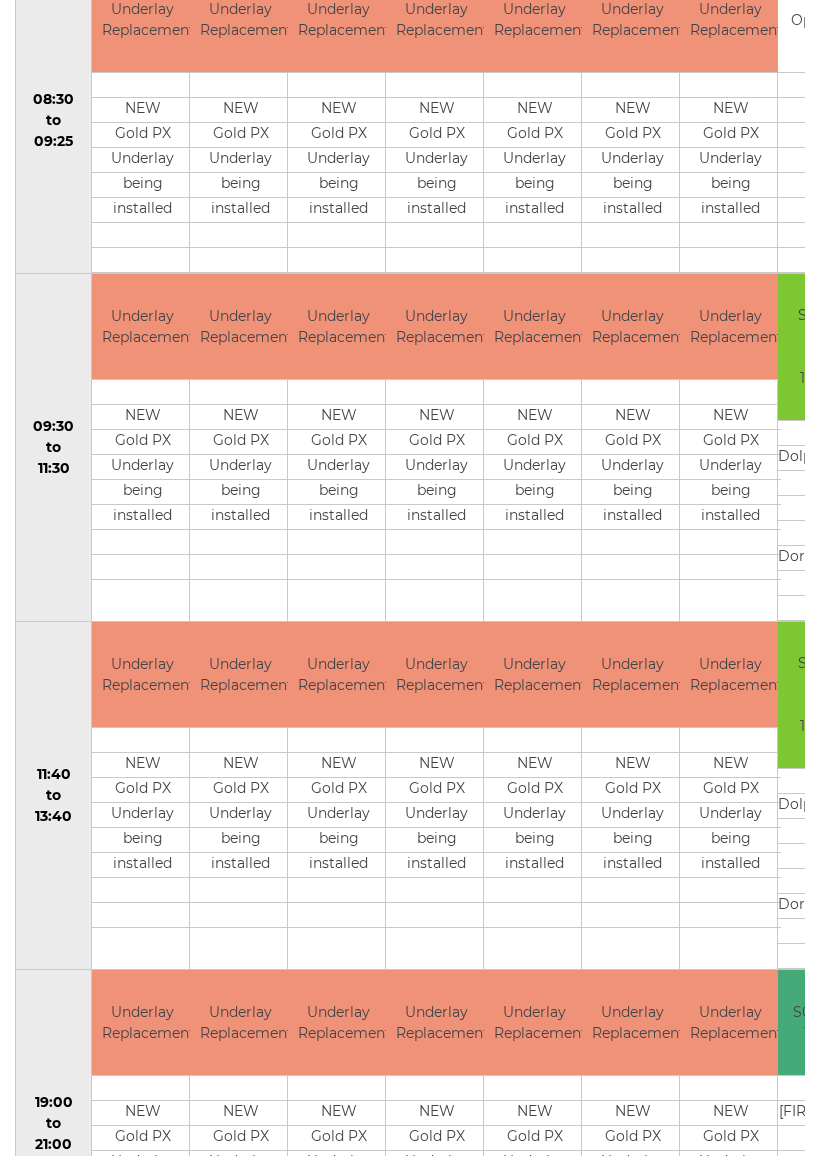 scroll, scrollTop: 541, scrollLeft: 0, axis: vertical 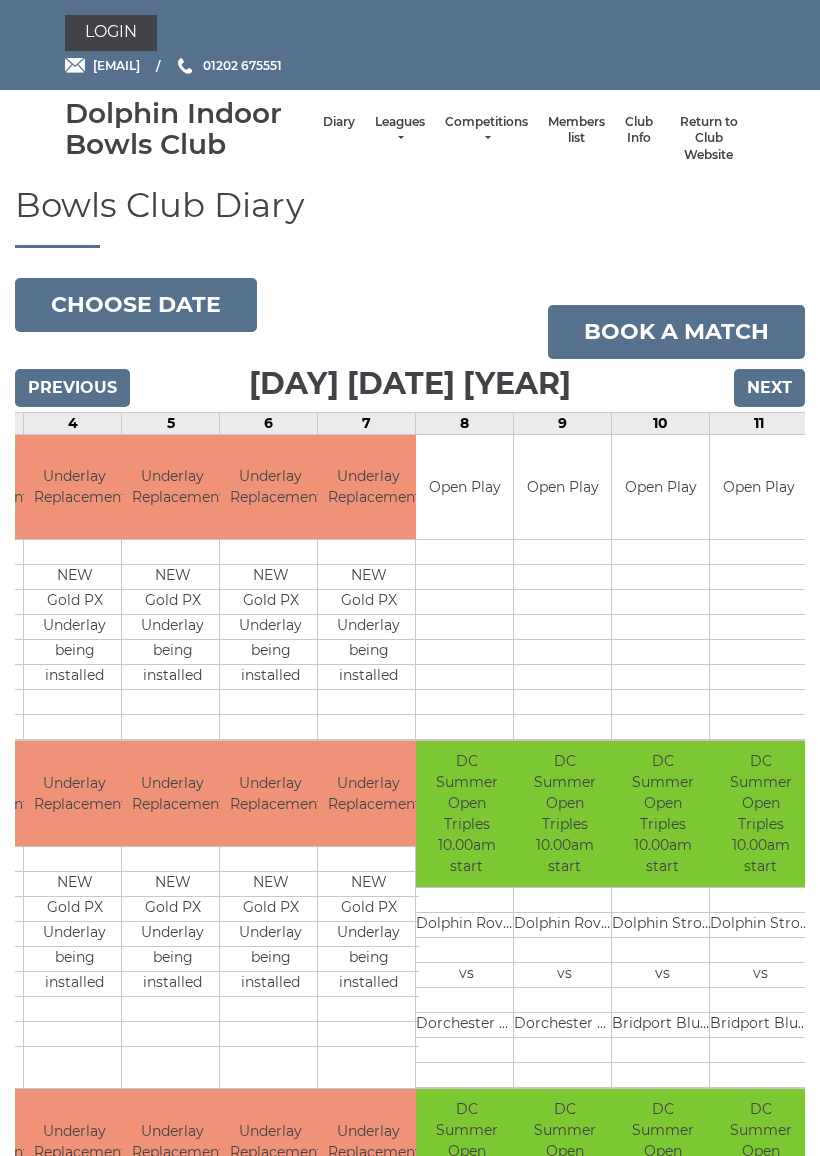 click on "Choose date" at bounding box center (136, 305) 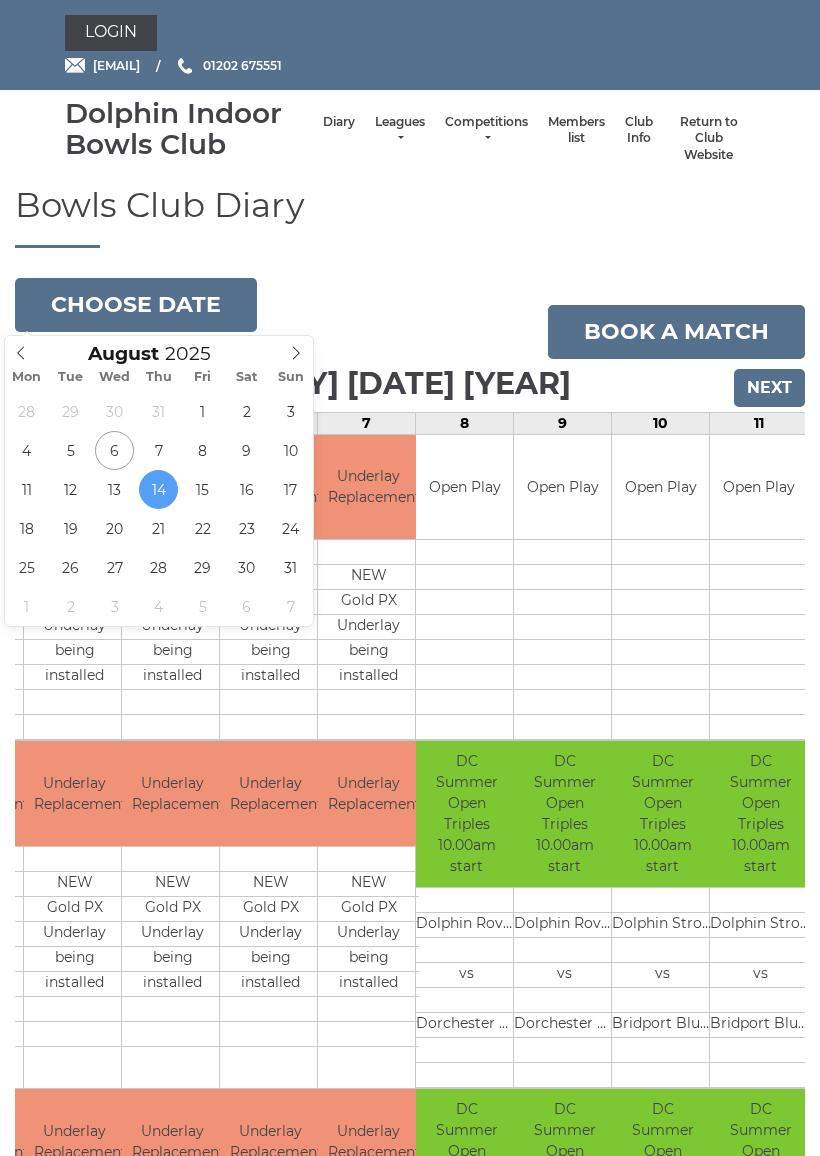 type on "[DATE]" 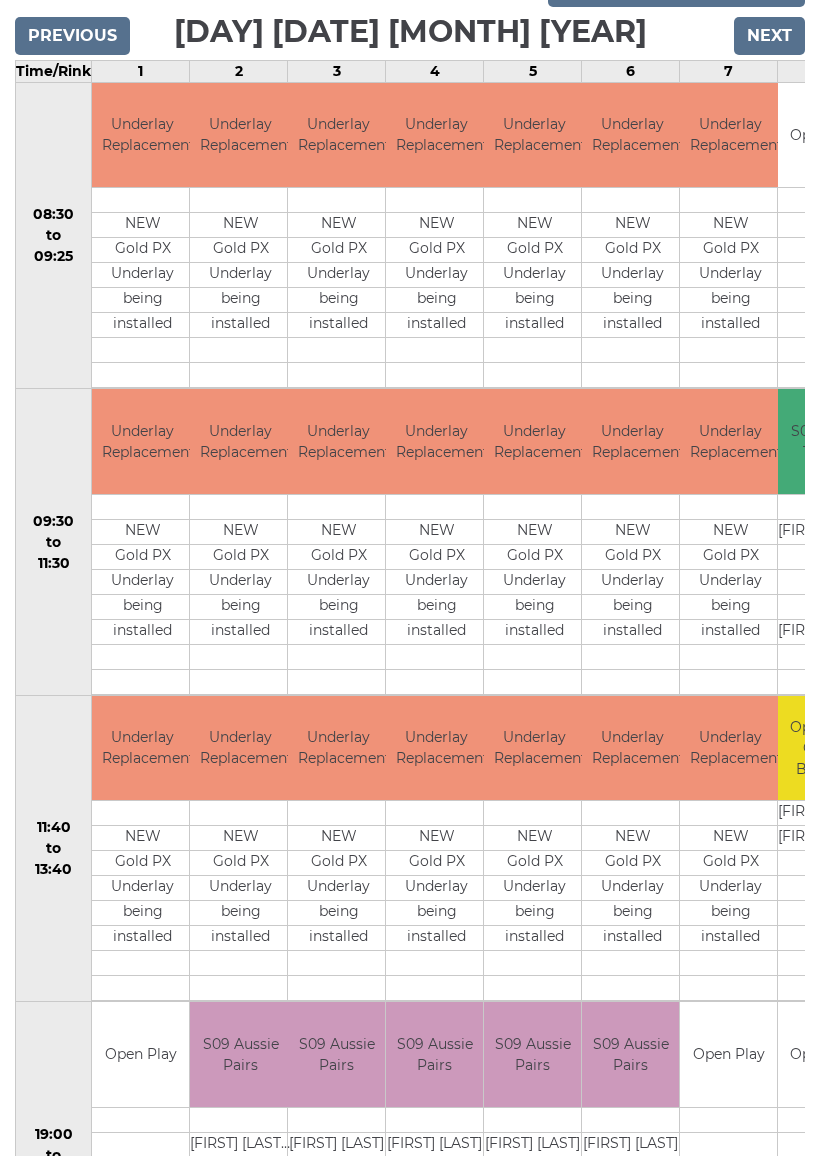 scroll, scrollTop: 357, scrollLeft: 0, axis: vertical 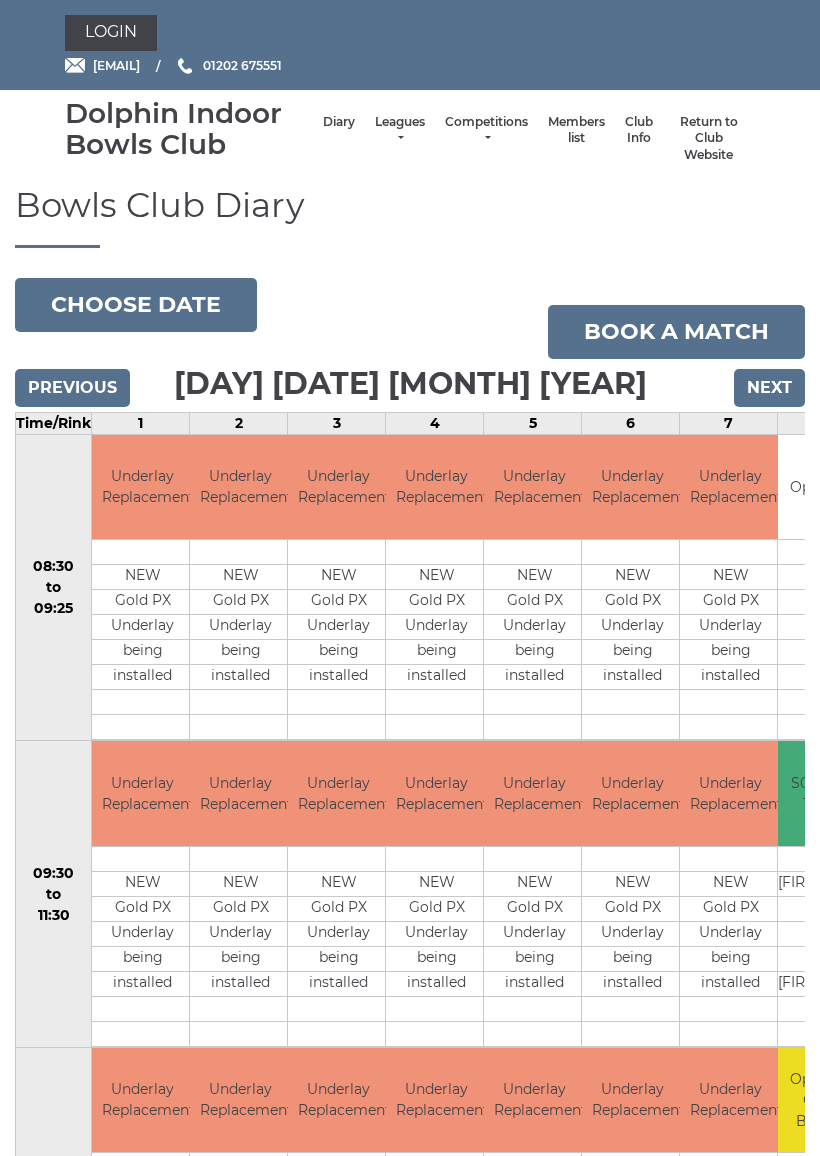 click on "Choose date" at bounding box center (136, 305) 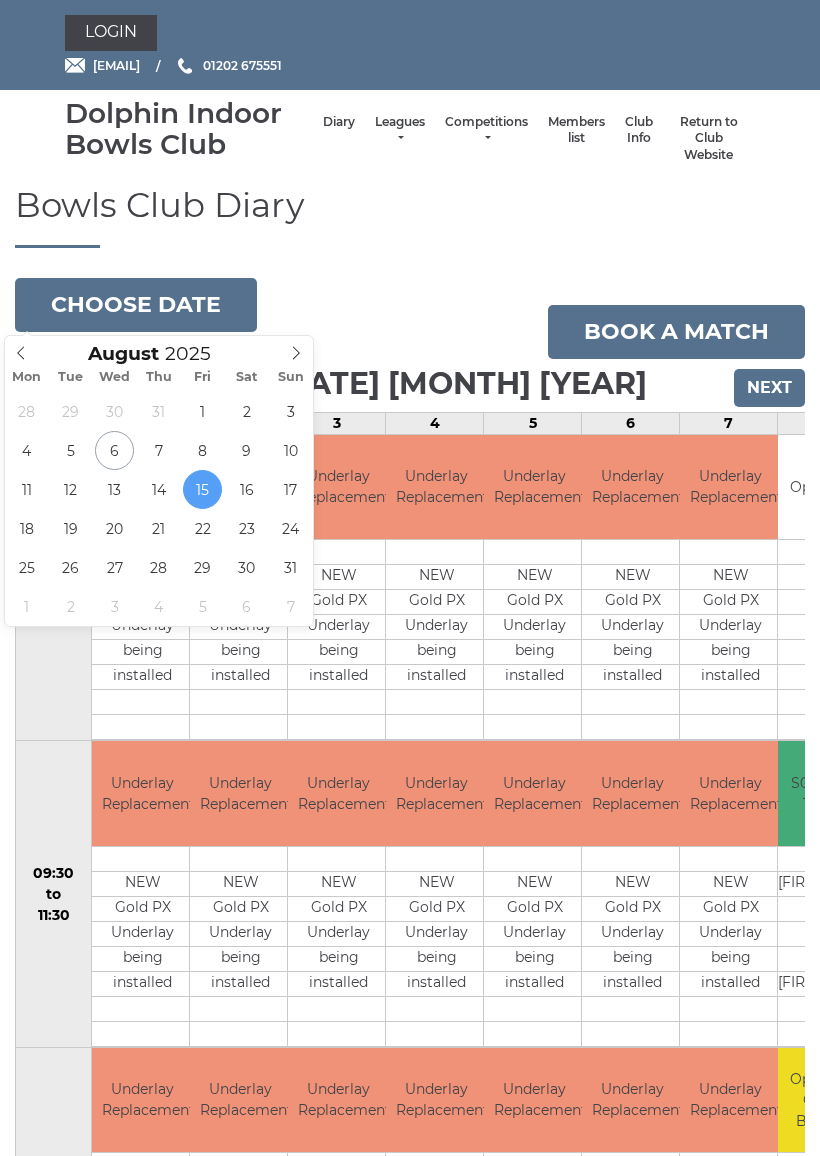 type on "2025-08-18" 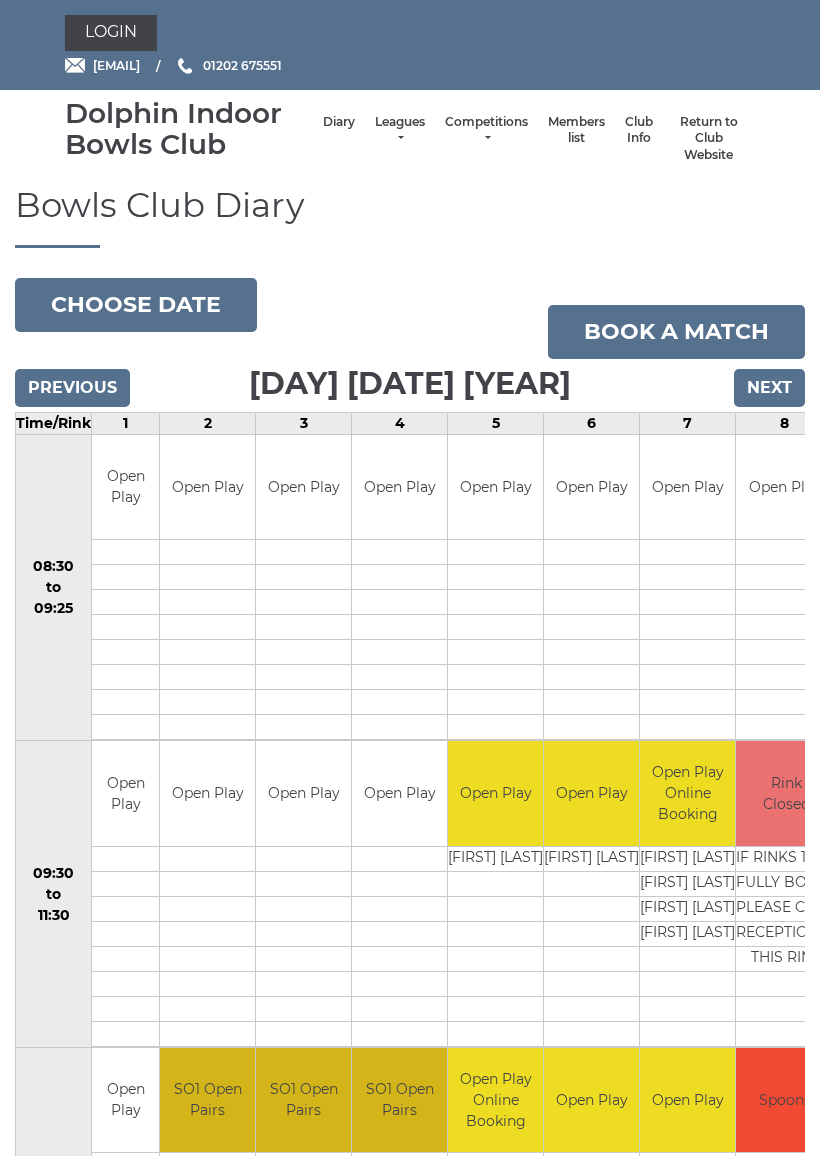 scroll, scrollTop: 0, scrollLeft: 0, axis: both 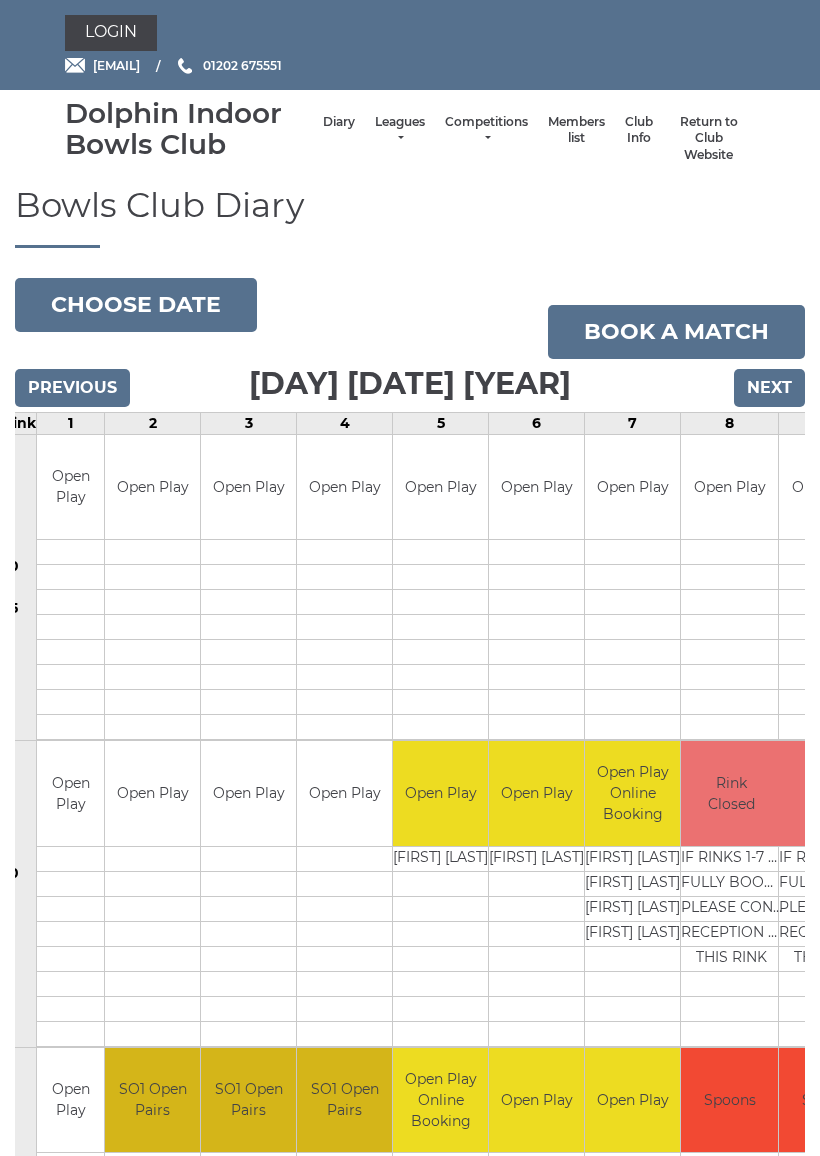 click on "Choose date" at bounding box center [136, 305] 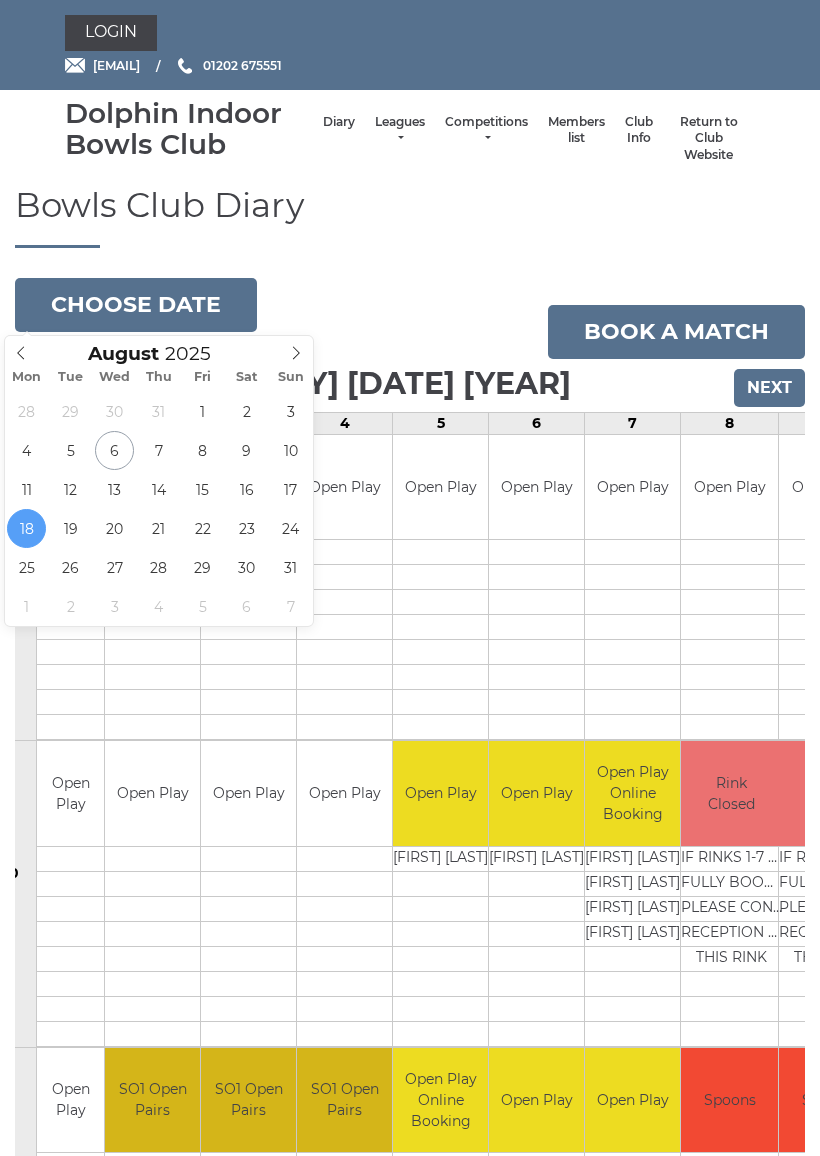 type on "2025-08-19" 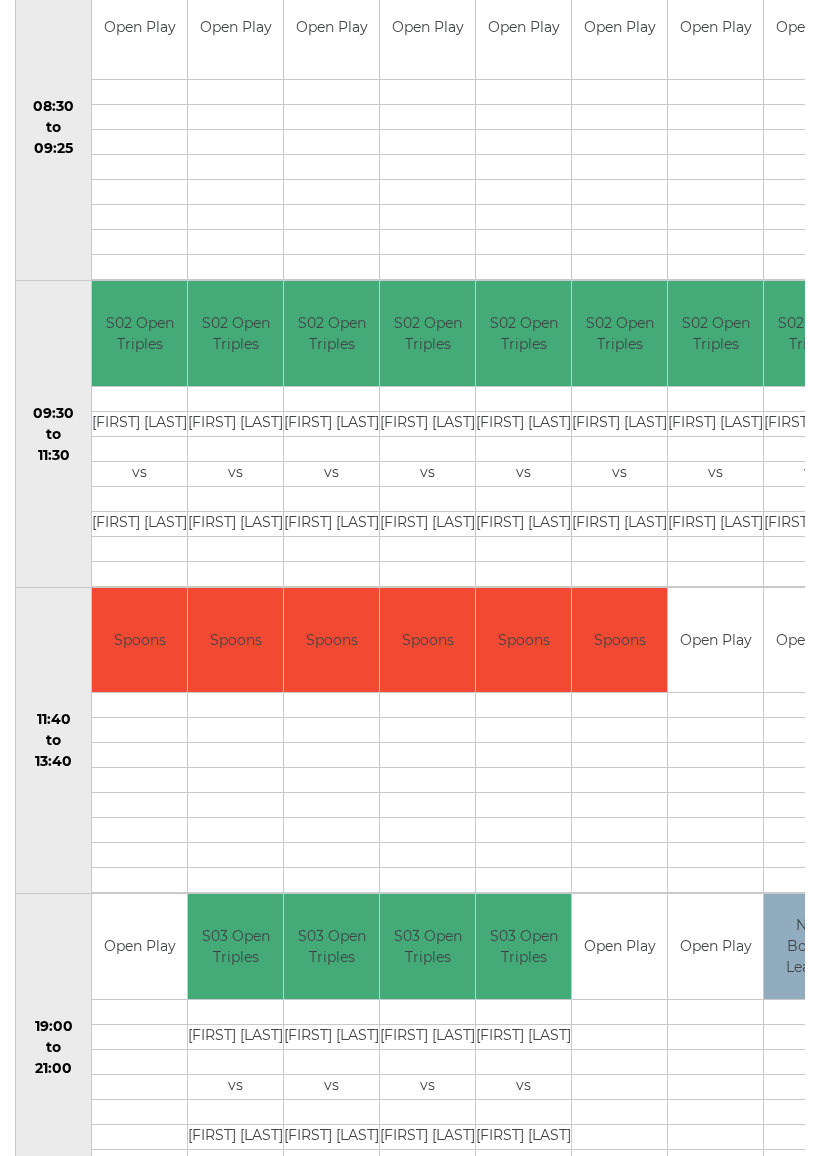 scroll, scrollTop: 461, scrollLeft: 0, axis: vertical 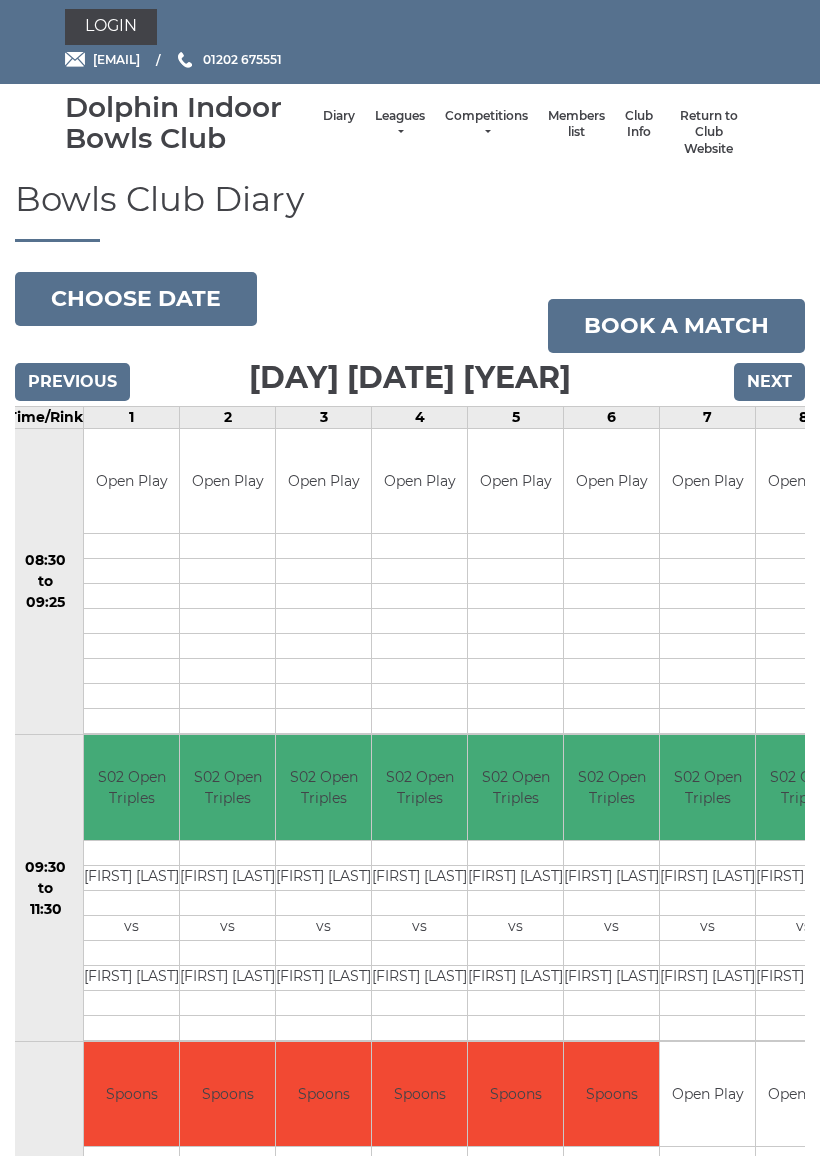 click on "Choose date" at bounding box center (136, 300) 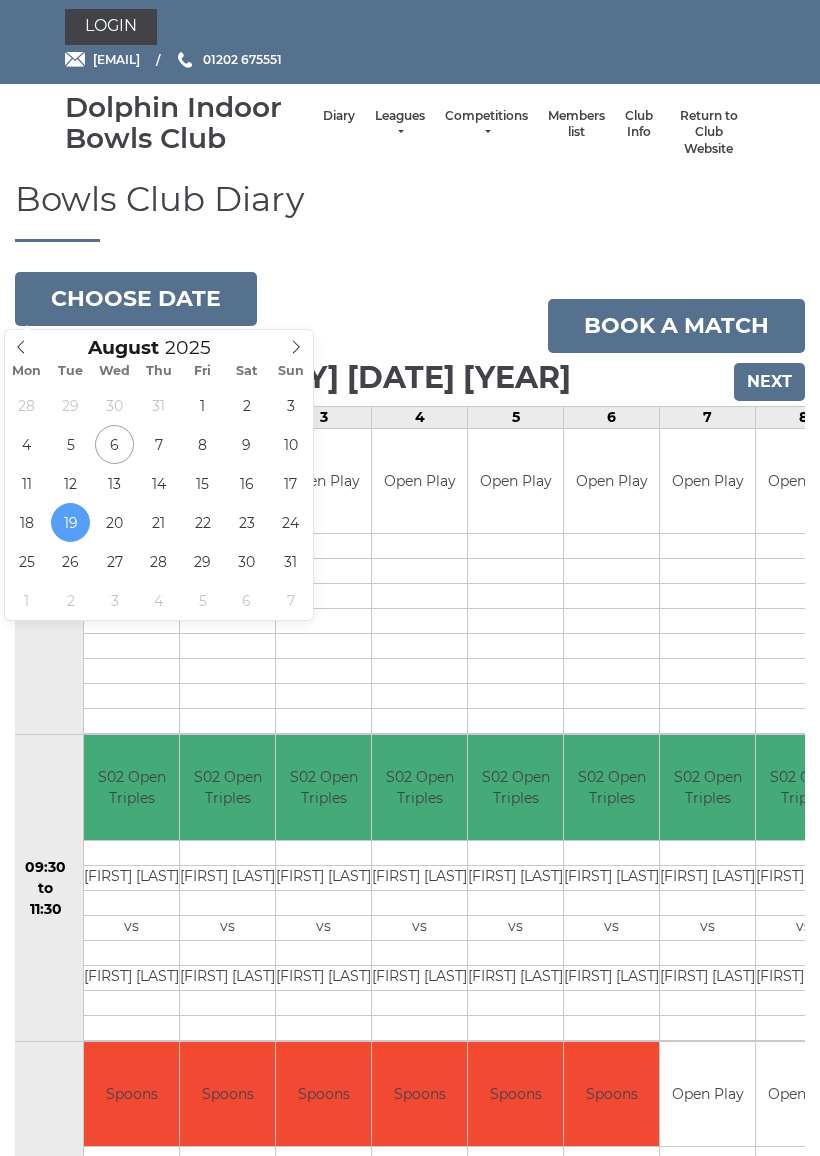 type on "[DATE]" 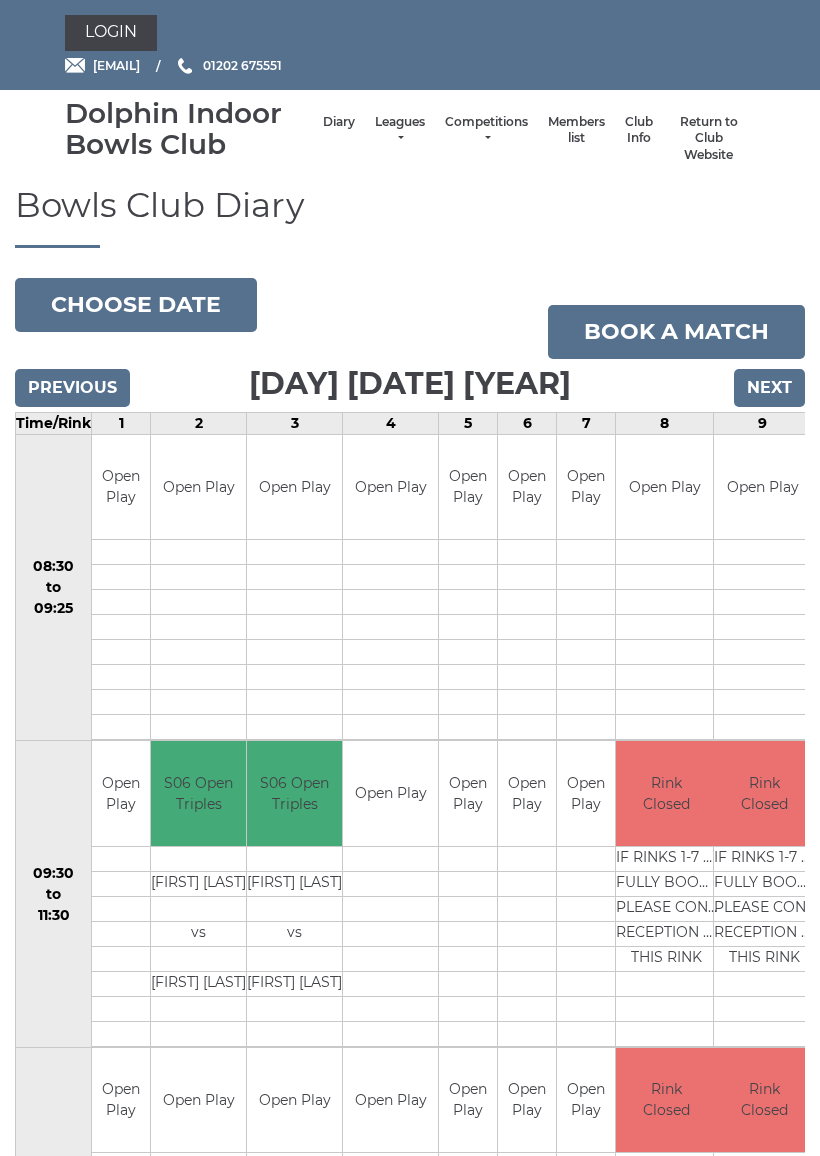 scroll, scrollTop: 0, scrollLeft: 0, axis: both 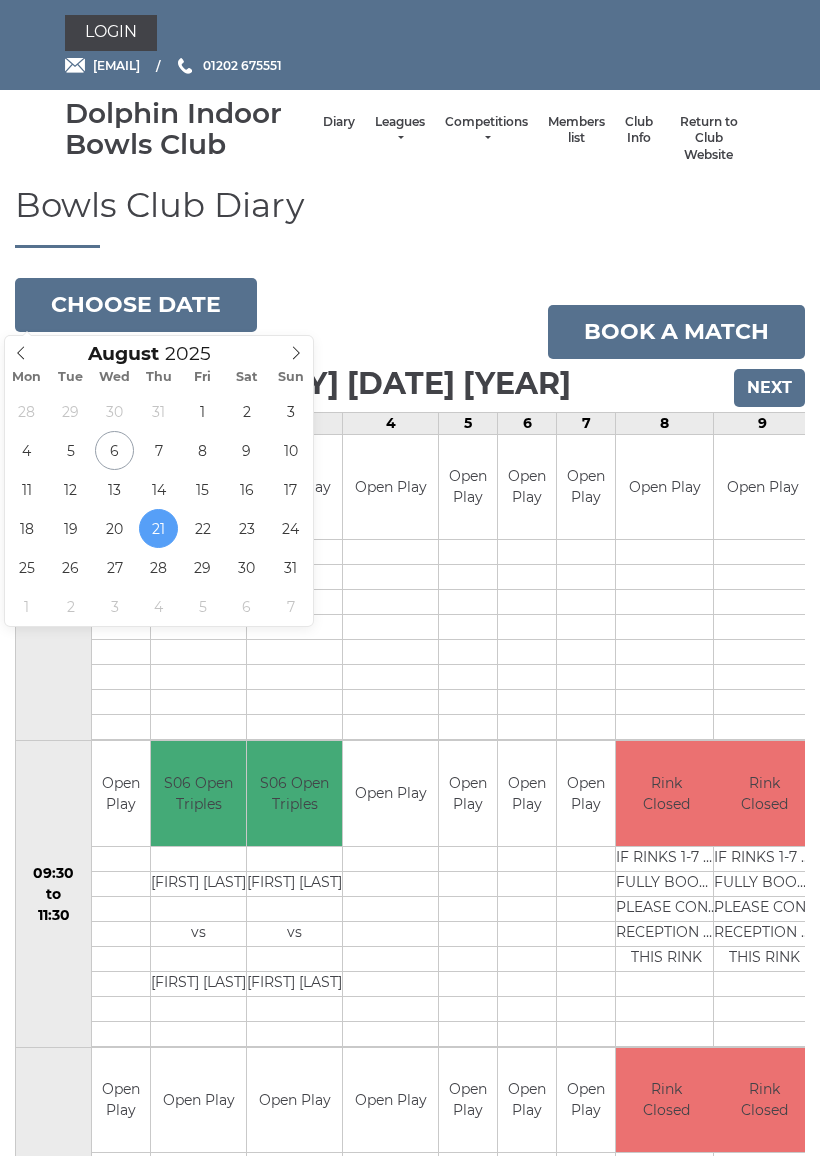type on "[DATE]" 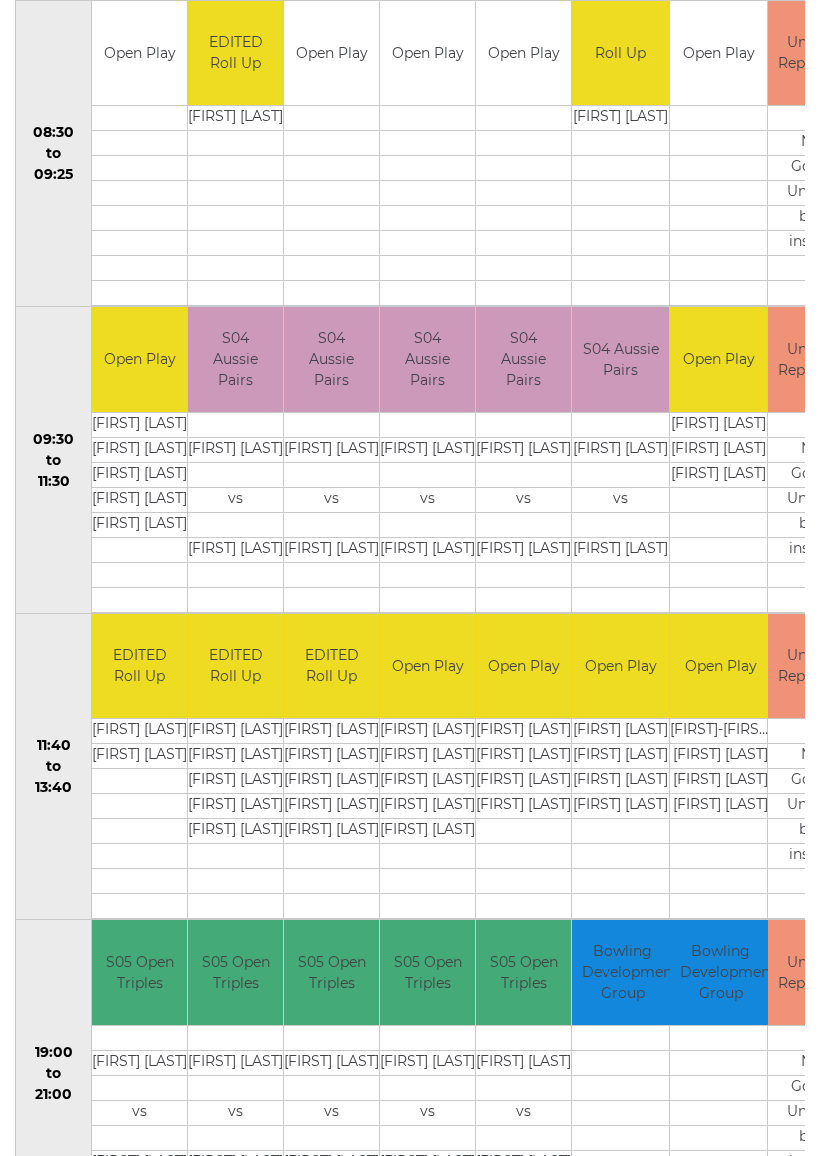 scroll, scrollTop: 436, scrollLeft: 0, axis: vertical 